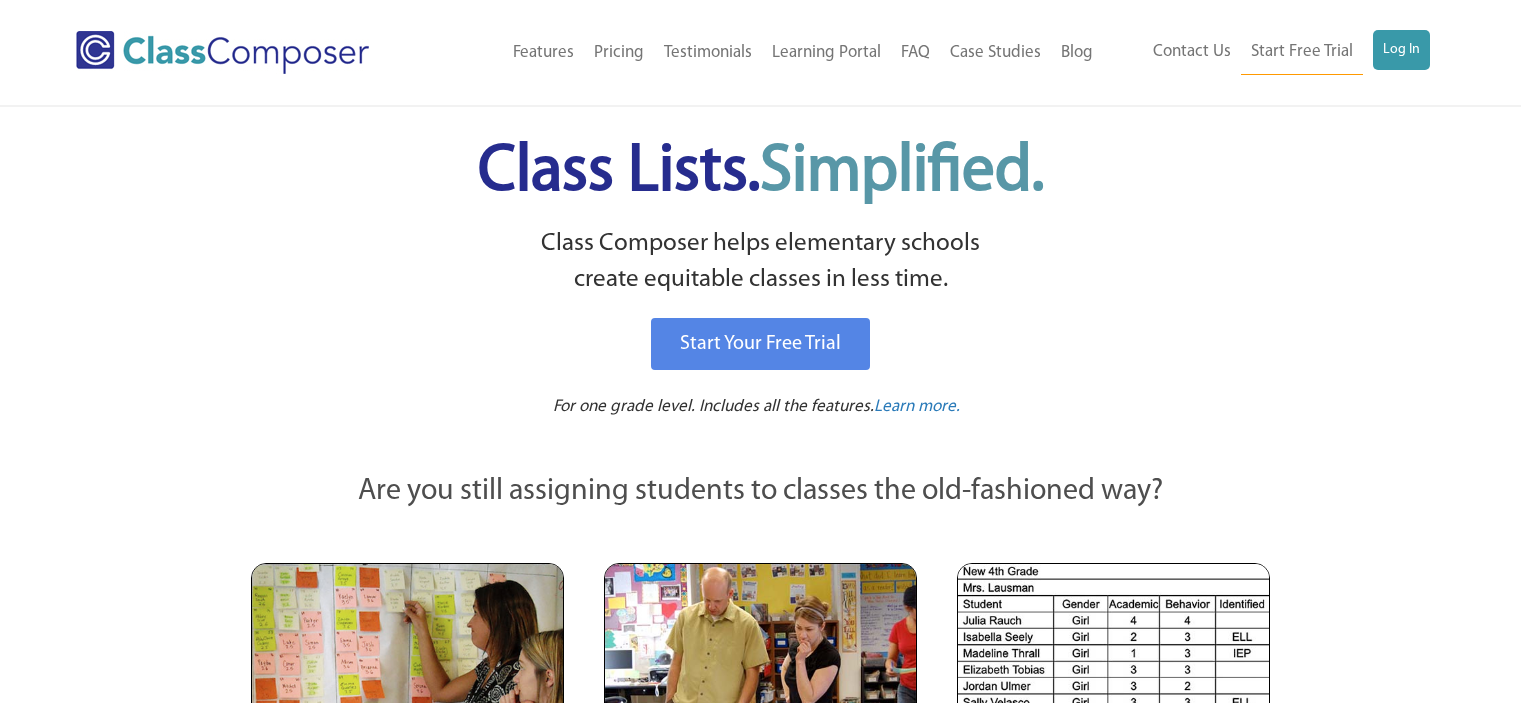 scroll, scrollTop: 0, scrollLeft: 0, axis: both 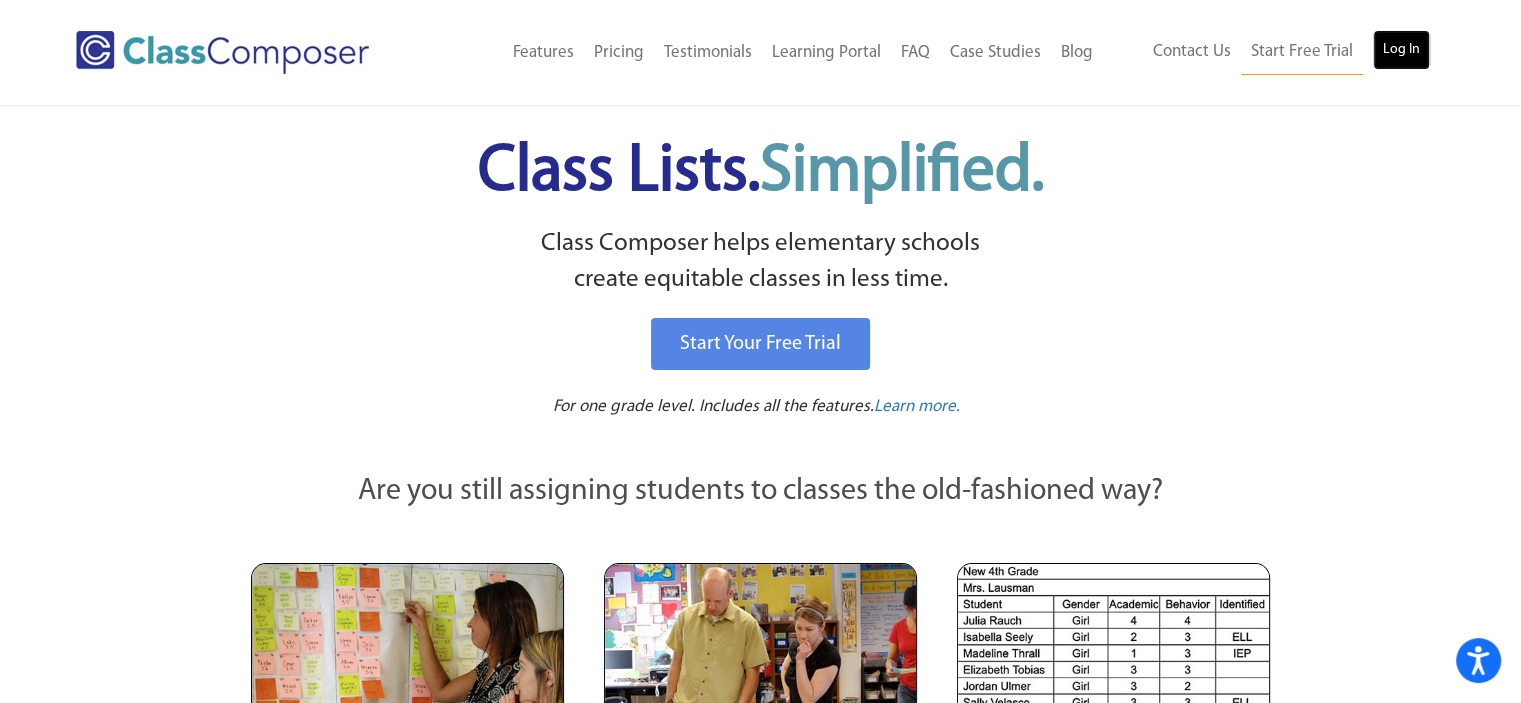 click on "Log In" at bounding box center [1401, 50] 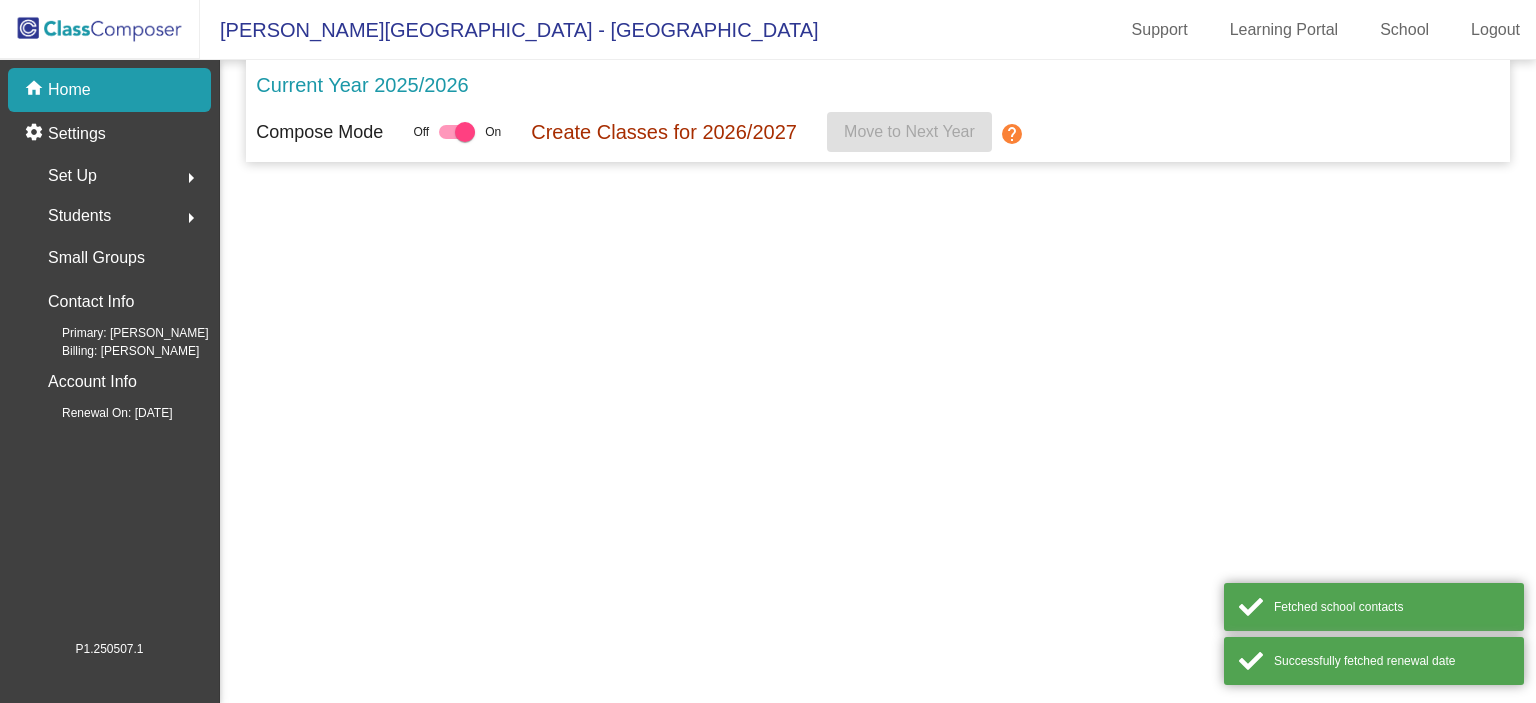 scroll, scrollTop: 0, scrollLeft: 0, axis: both 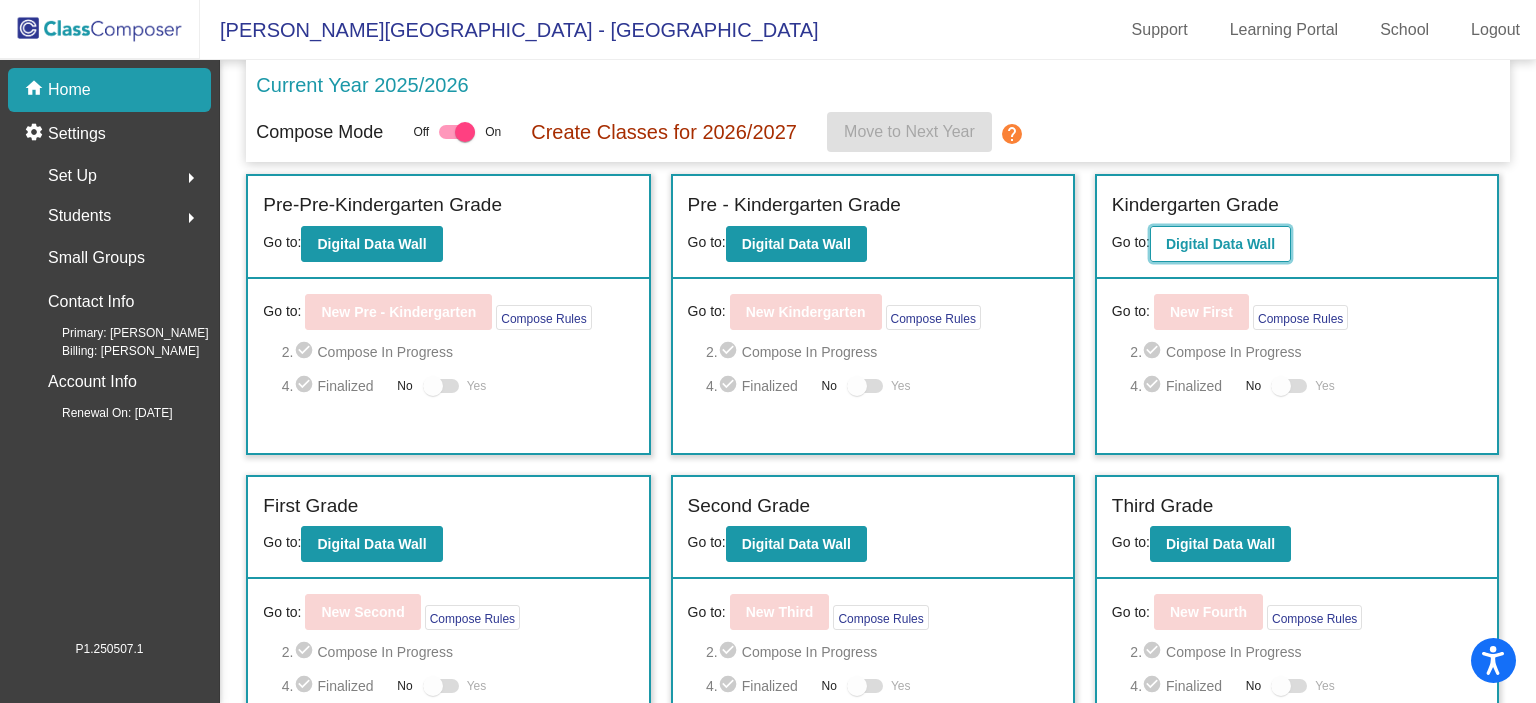 click on "Digital Data Wall" 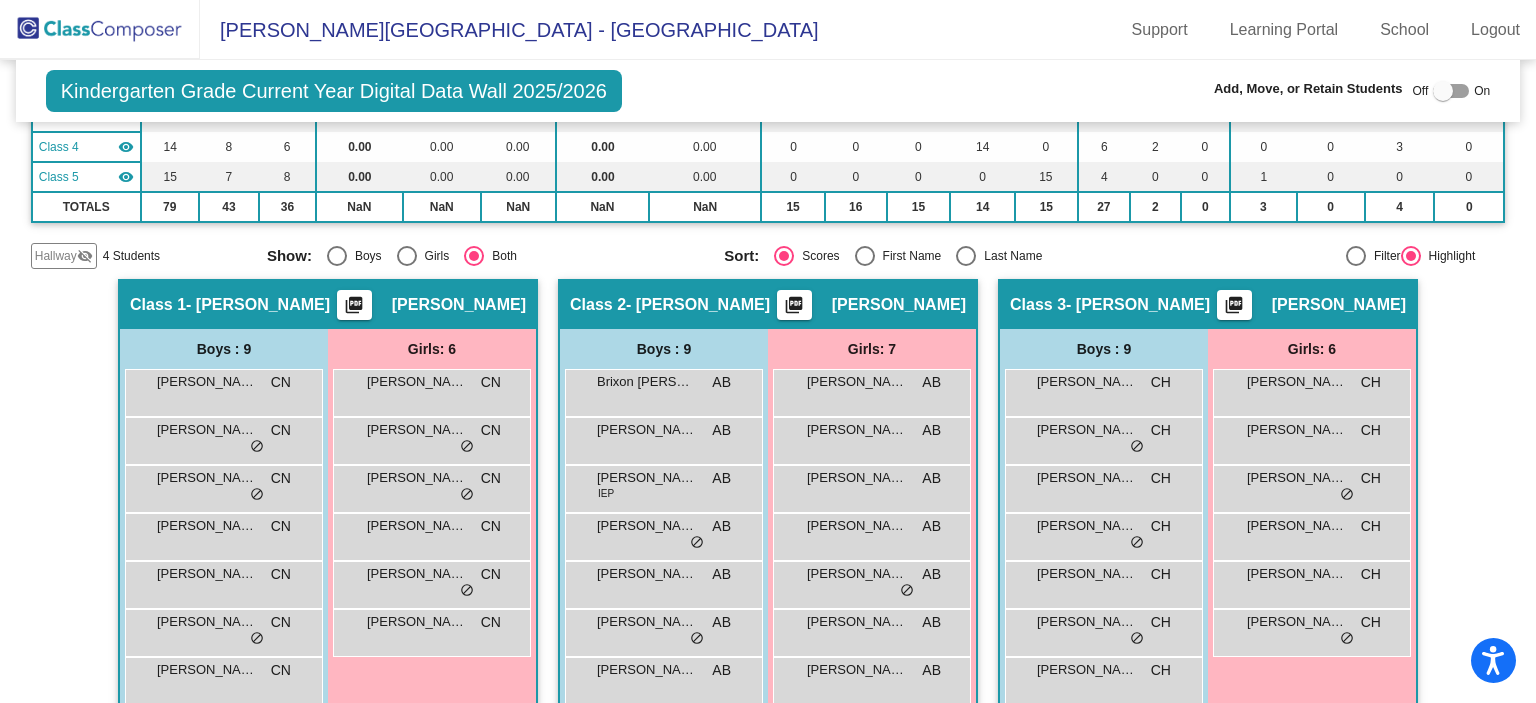 scroll, scrollTop: 0, scrollLeft: 0, axis: both 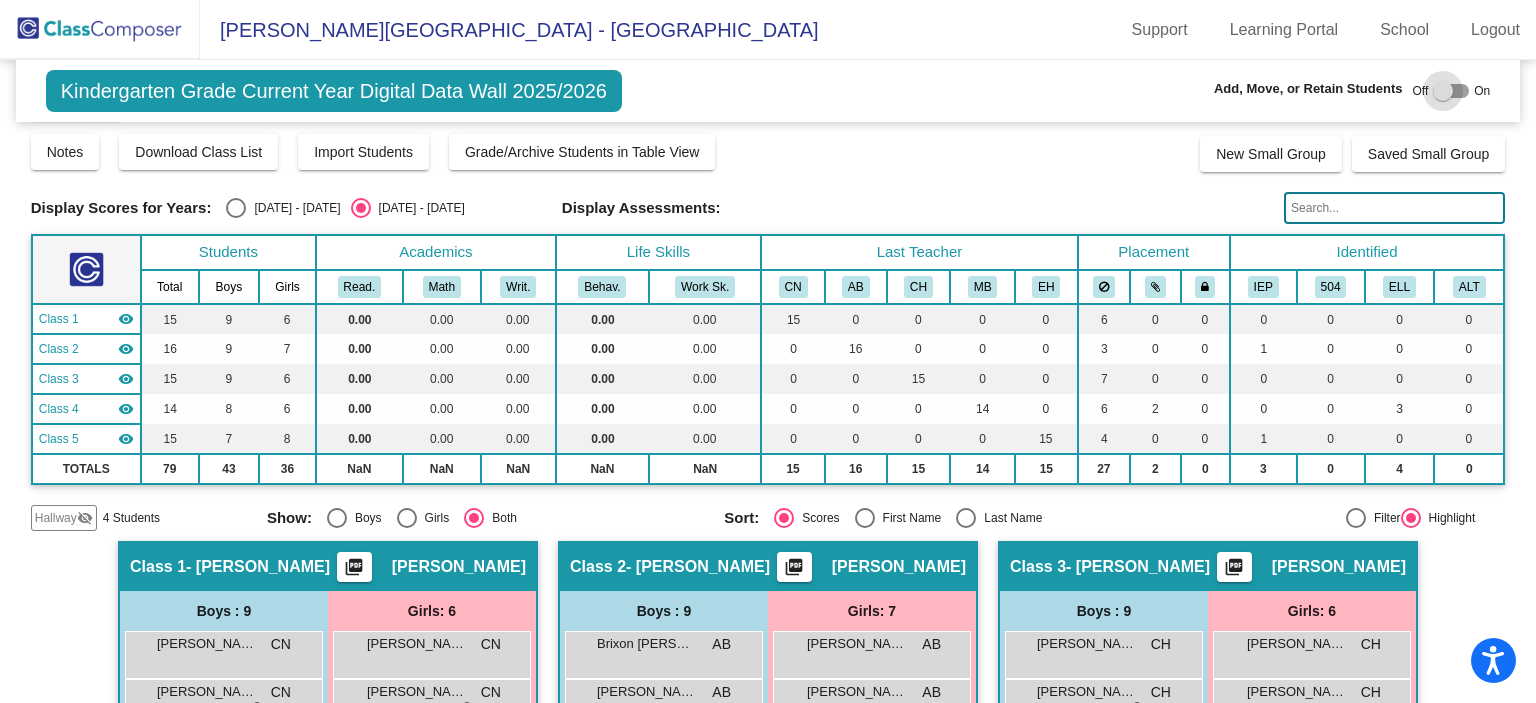 click at bounding box center [1443, 91] 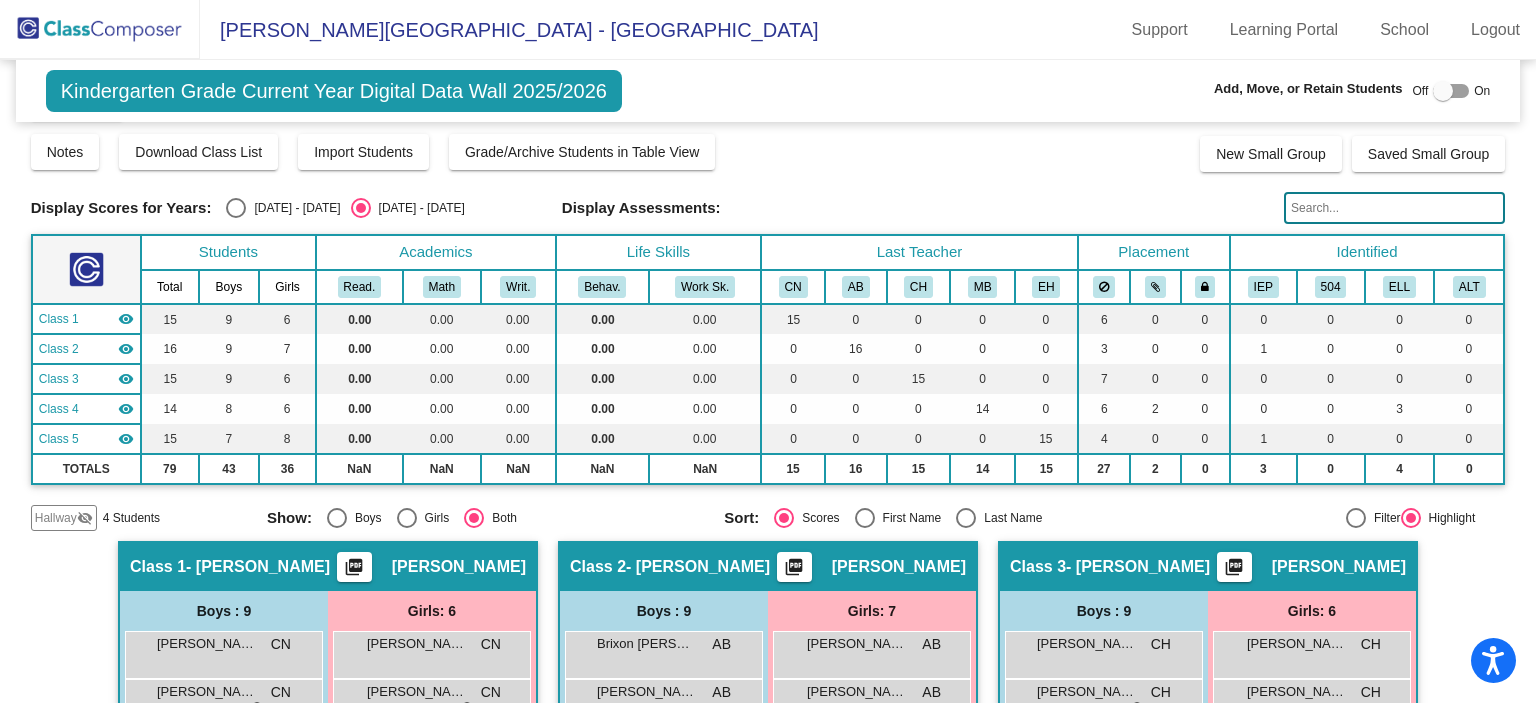 checkbox on "true" 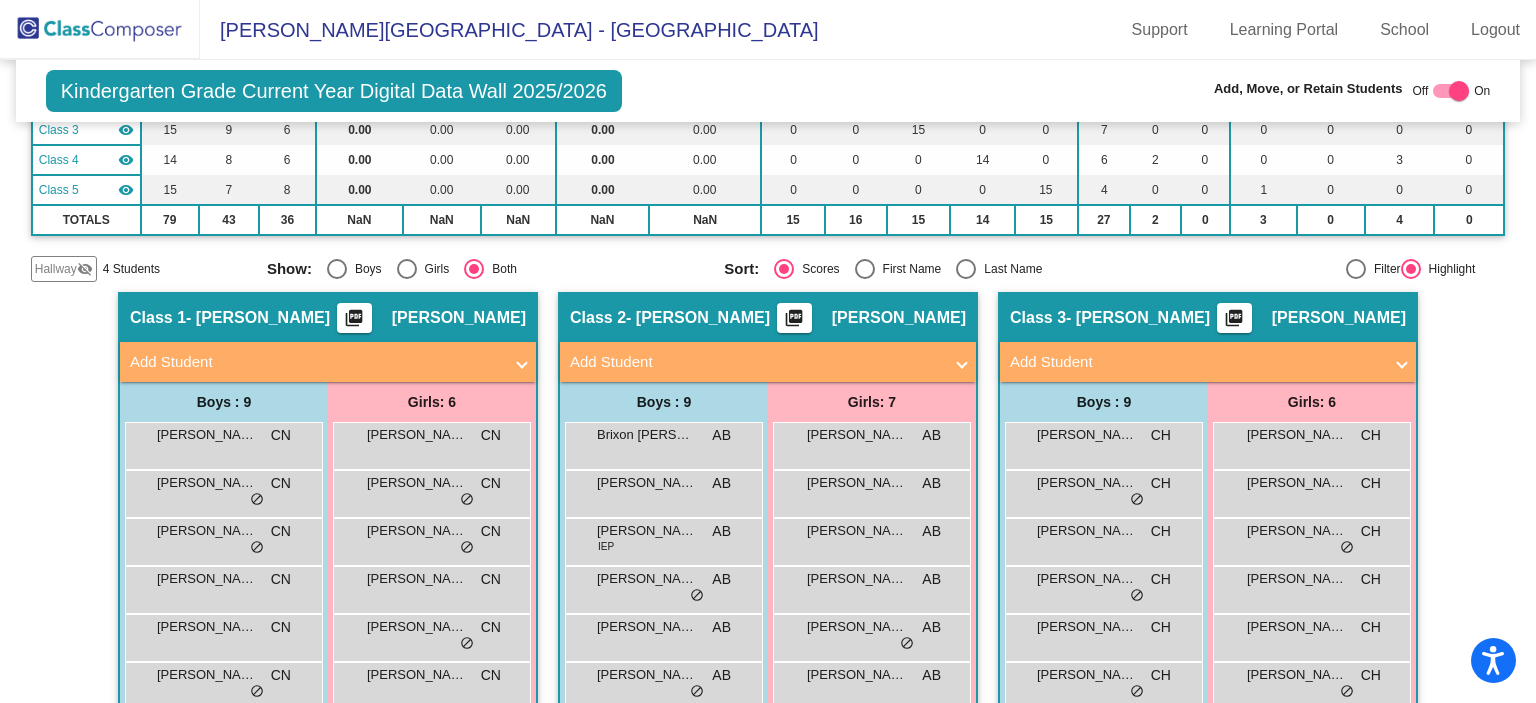 scroll, scrollTop: 305, scrollLeft: 0, axis: vertical 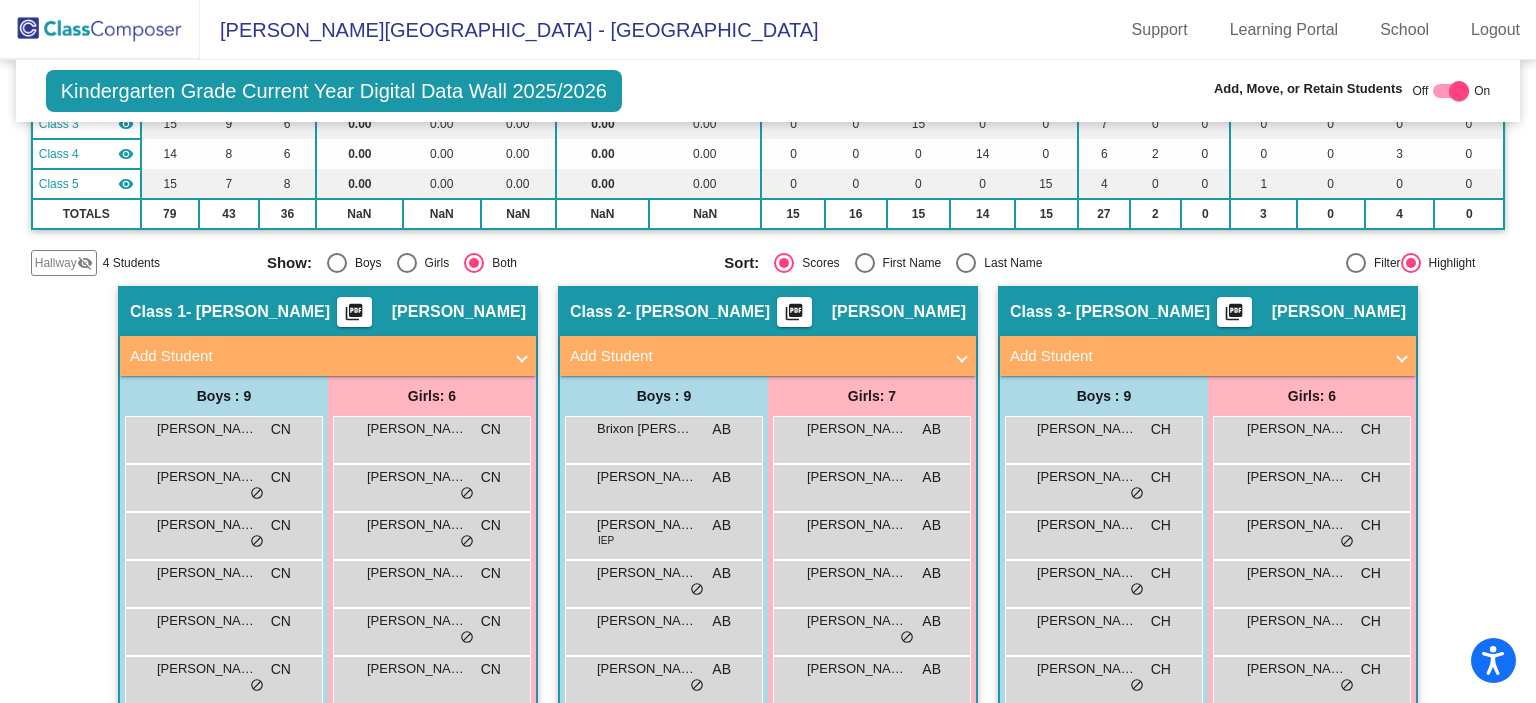 click on "Add Student" at bounding box center [316, 356] 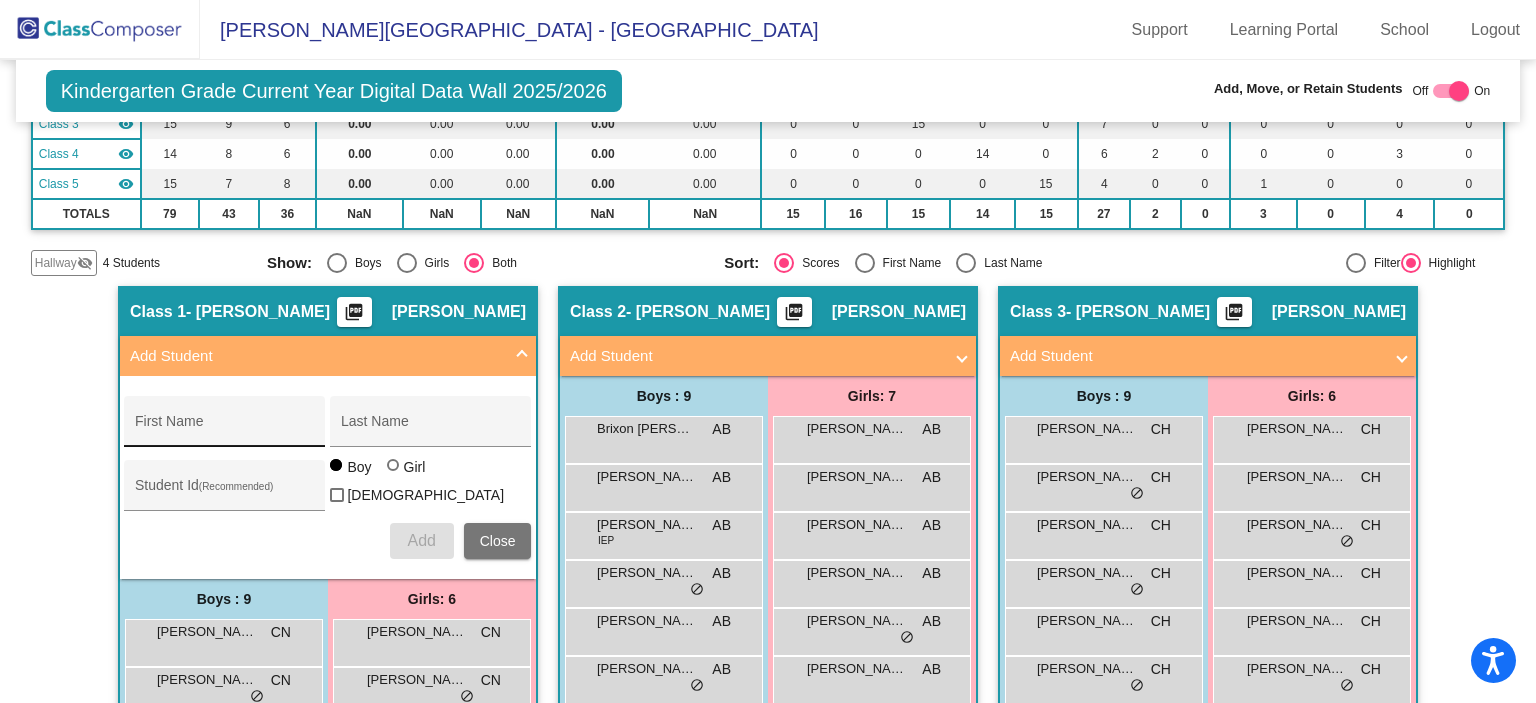 click on "First Name" at bounding box center (225, 429) 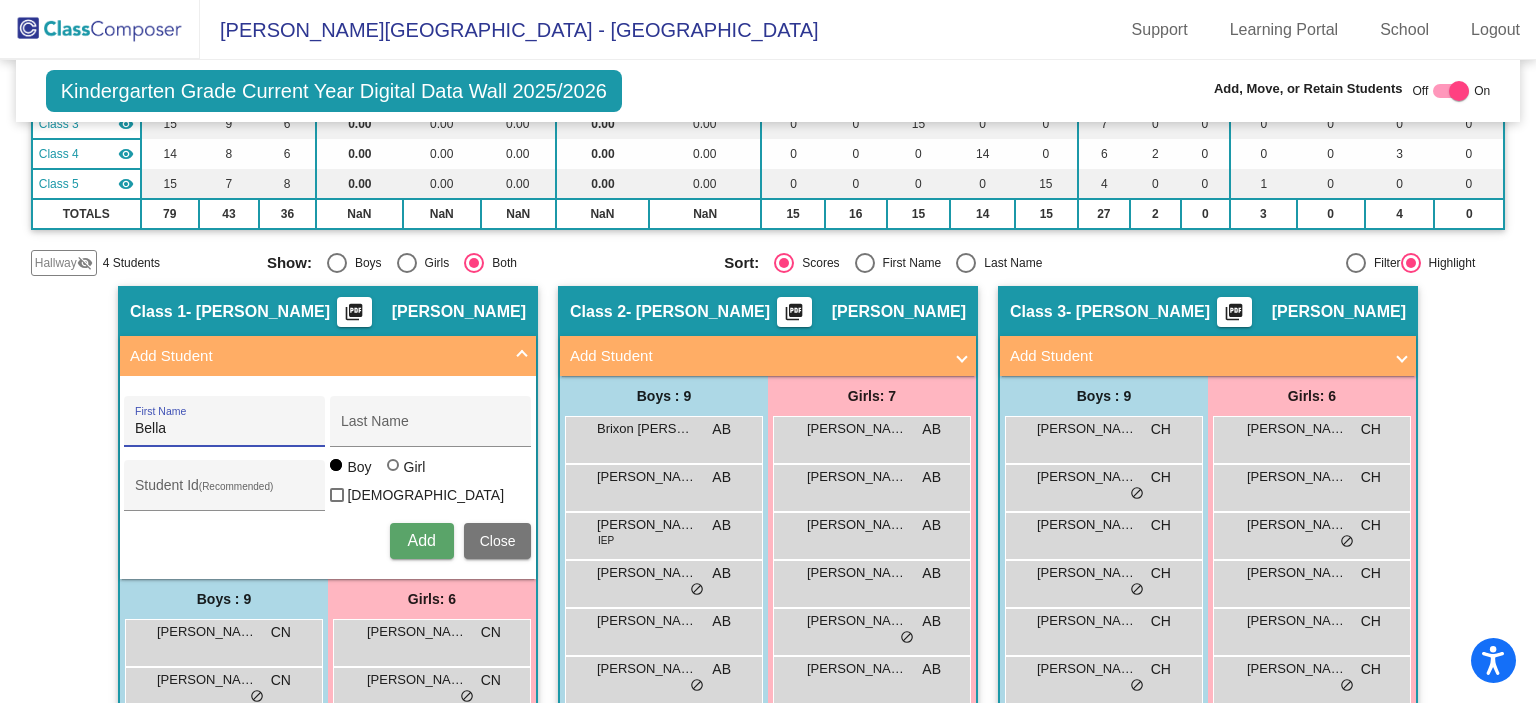 type on "Bella" 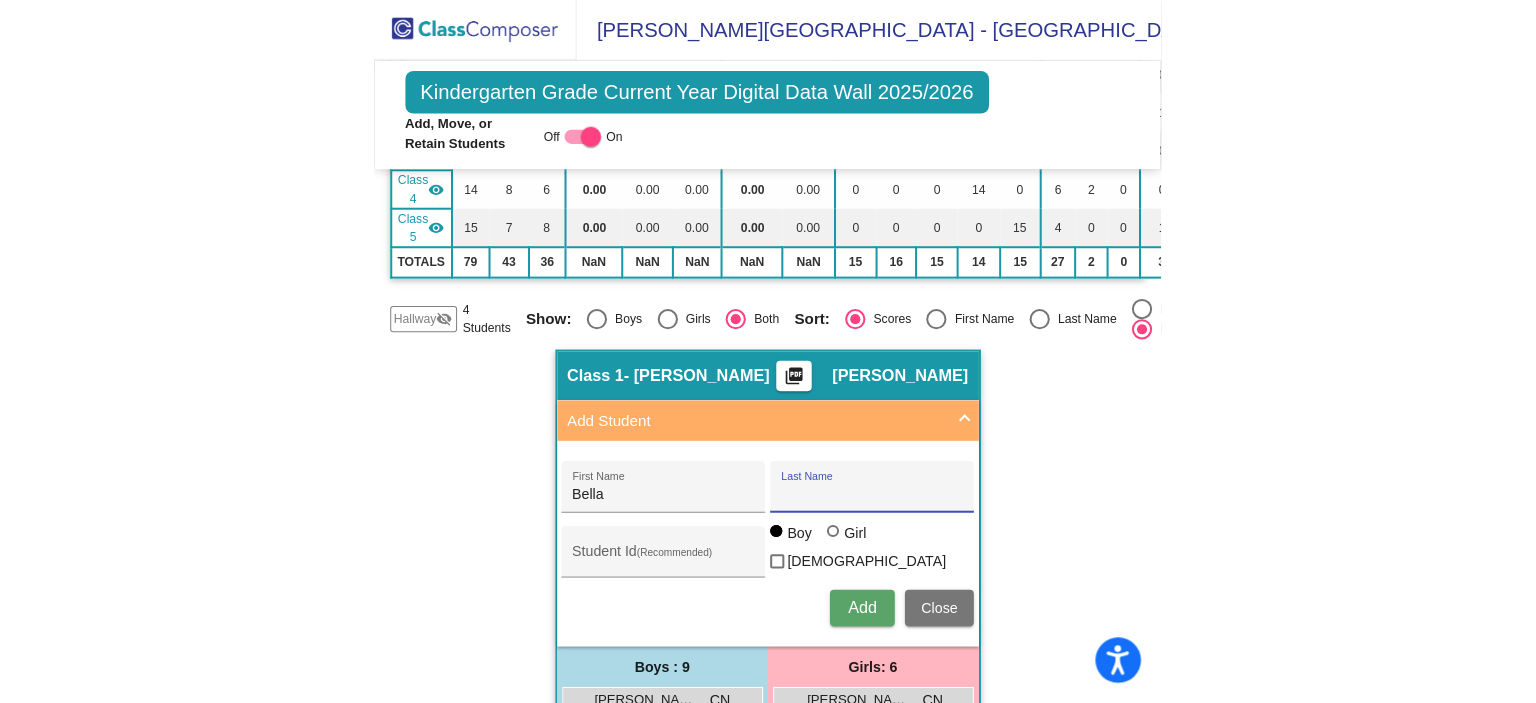 scroll, scrollTop: 307, scrollLeft: 0, axis: vertical 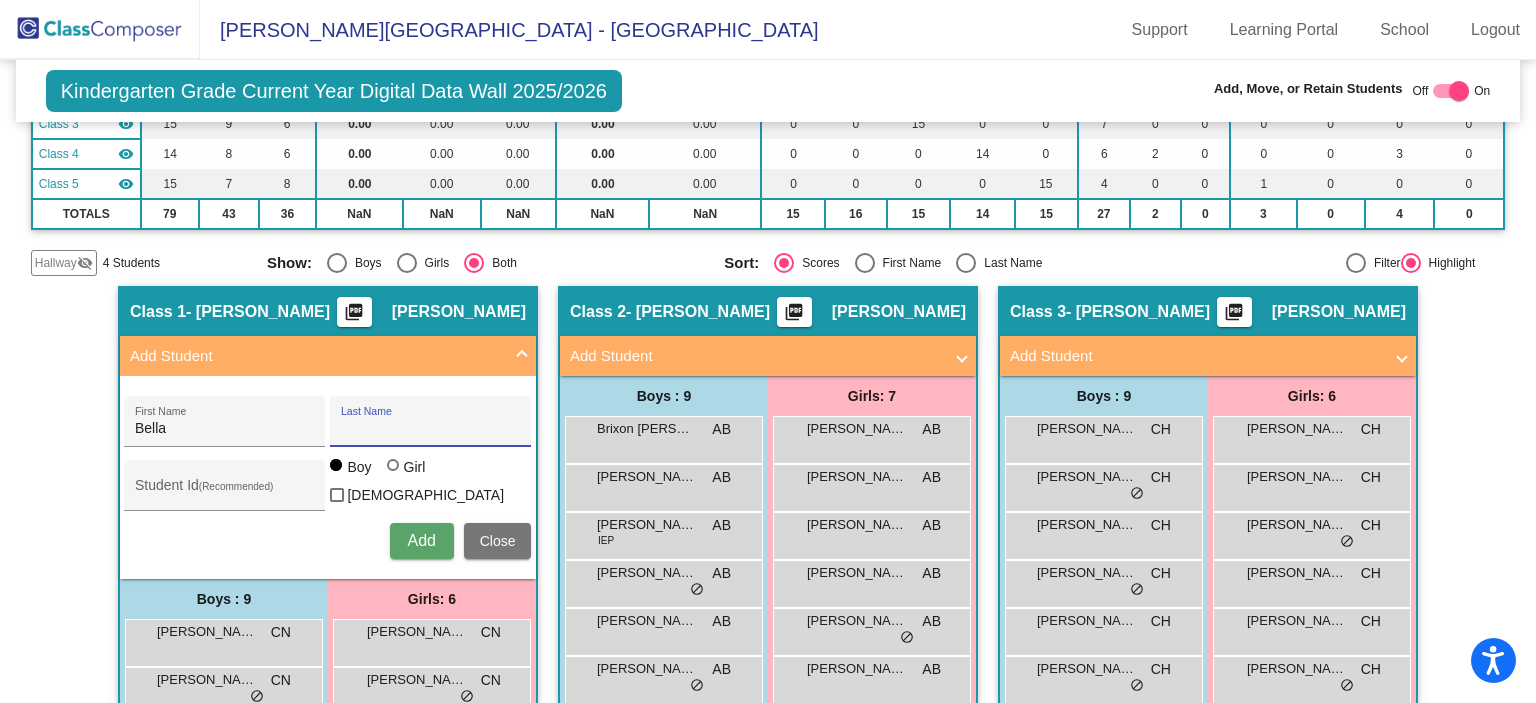 click on "Last Name" at bounding box center [431, 429] 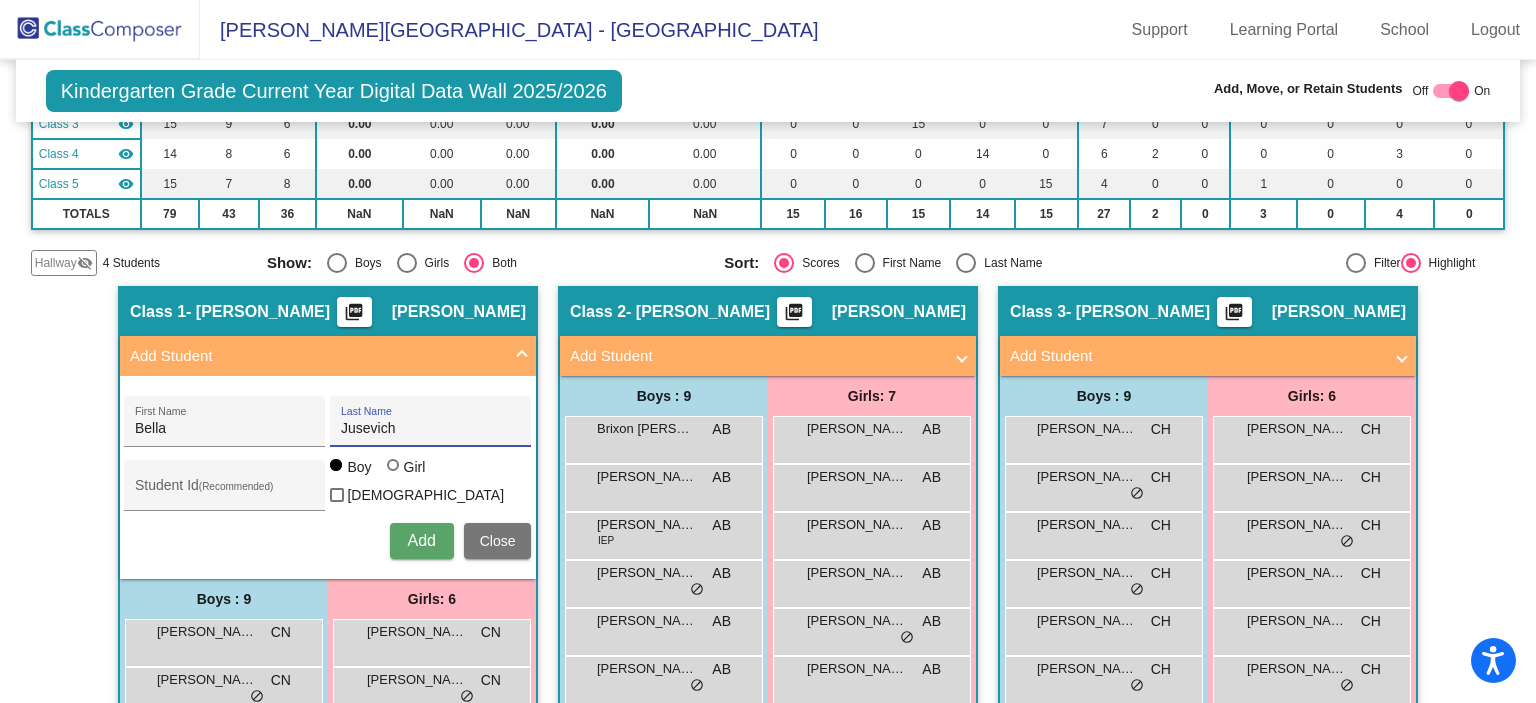 type on "Jusevich" 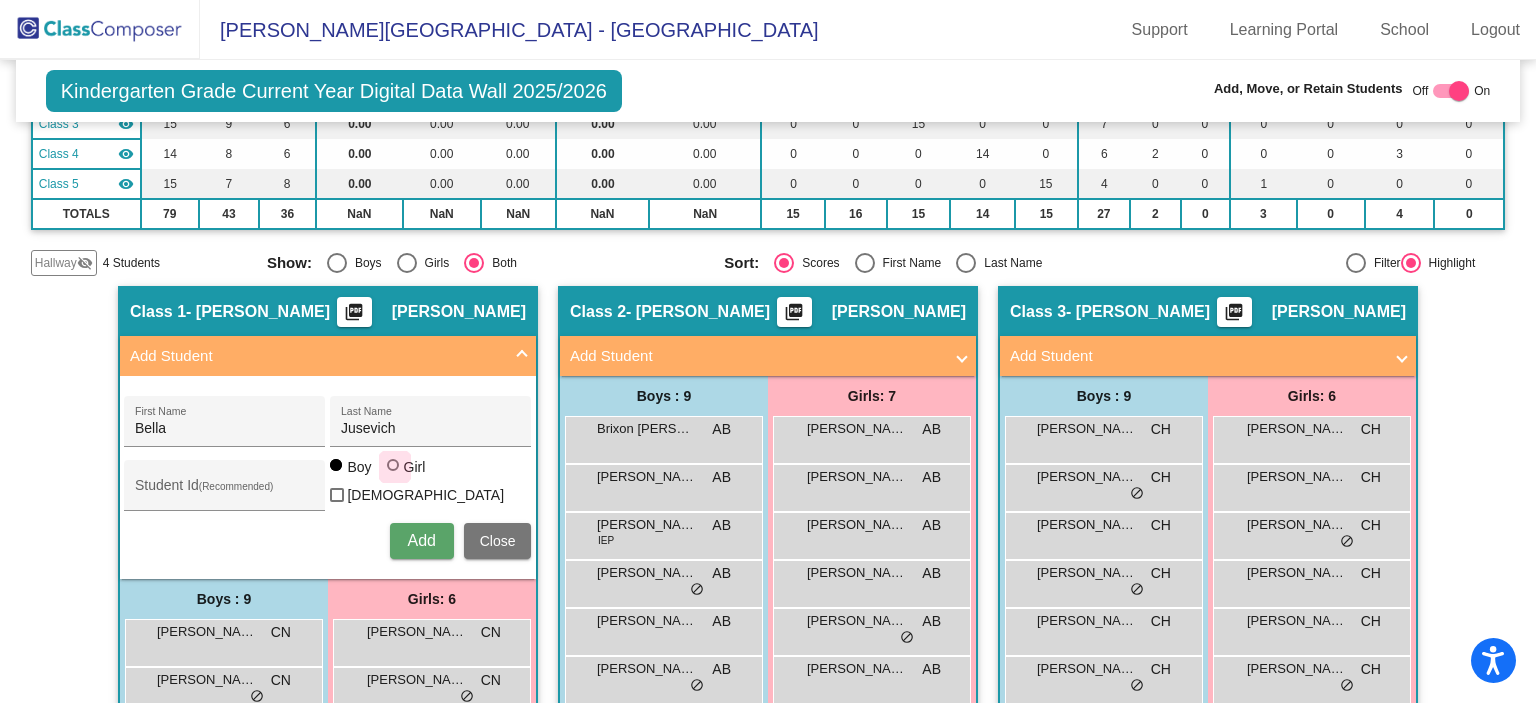 click at bounding box center (395, 467) 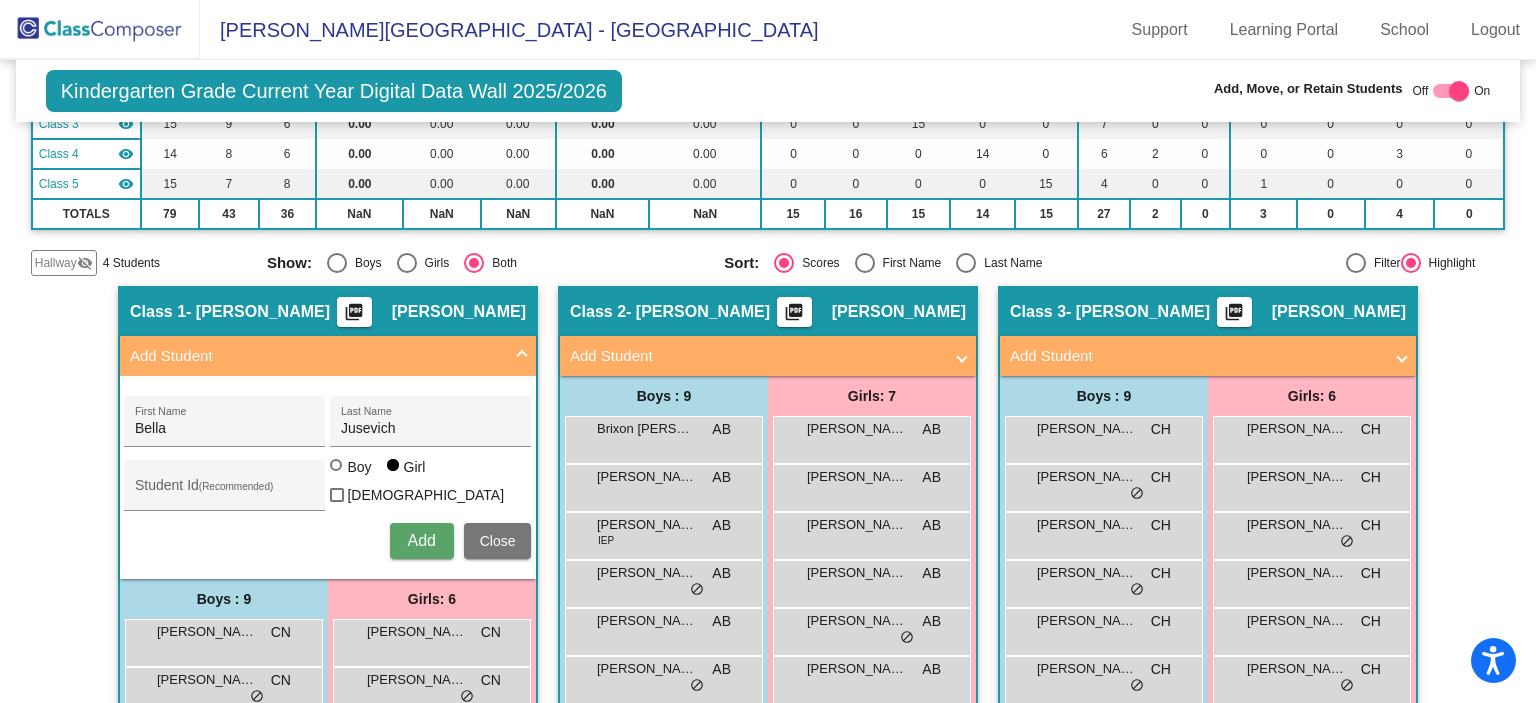 click on "Add" at bounding box center [421, 540] 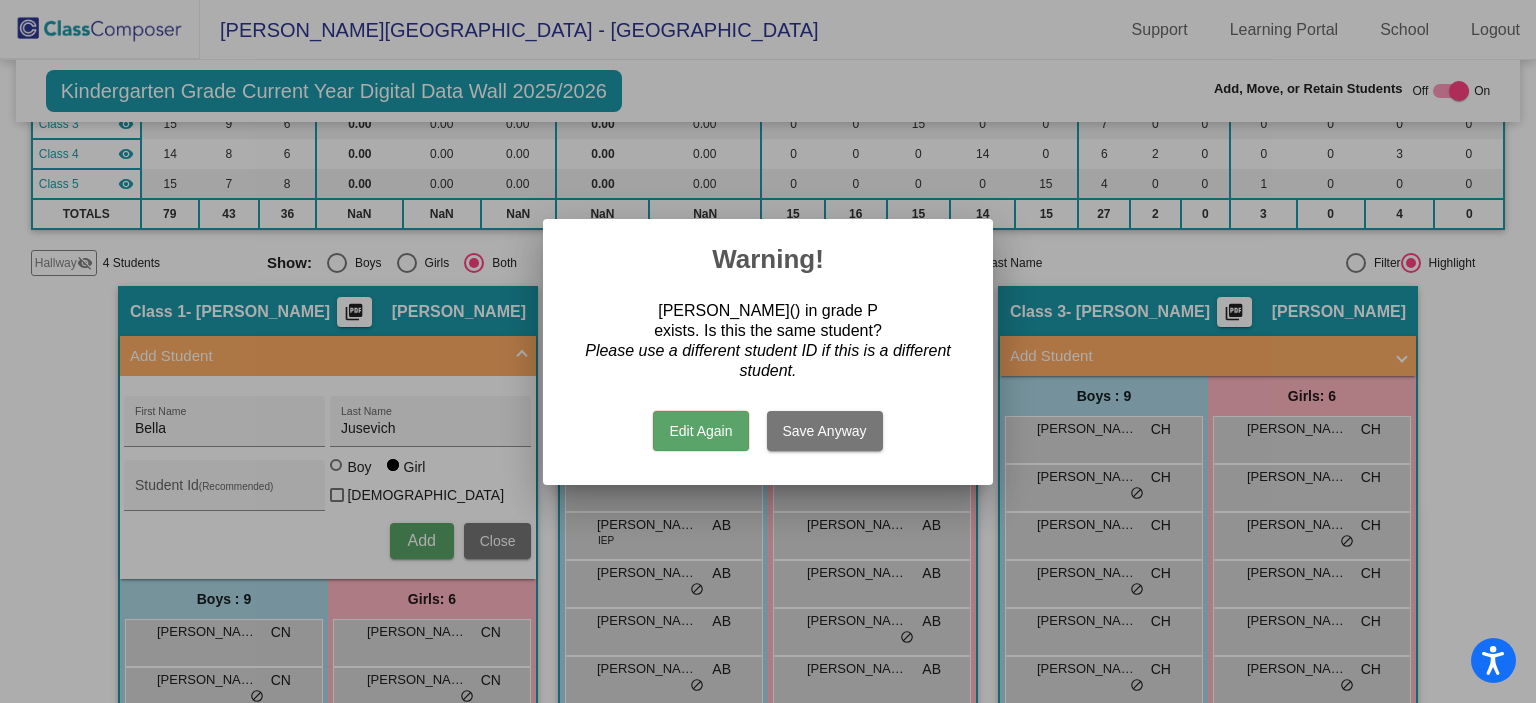 click on "Edit Again" at bounding box center [700, 431] 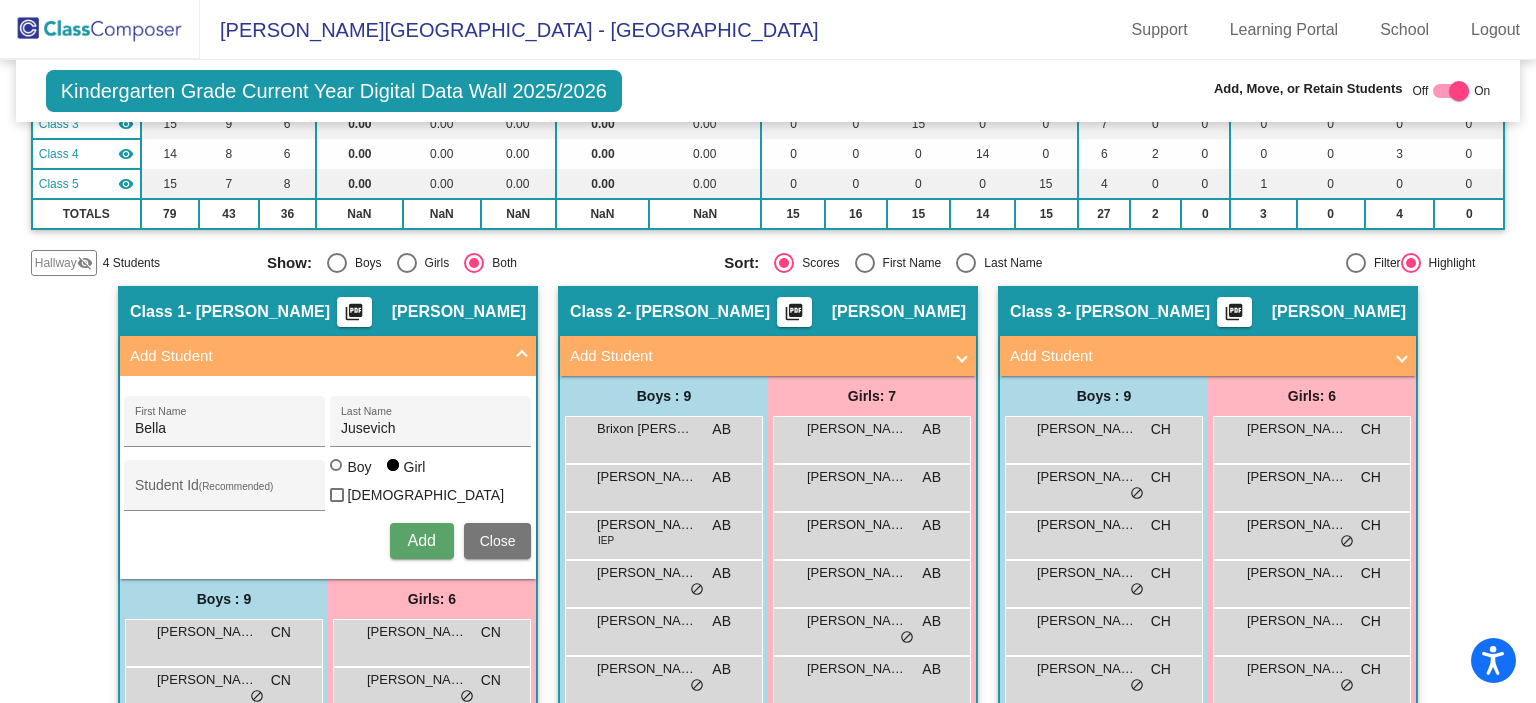 click on "Close" at bounding box center [498, 541] 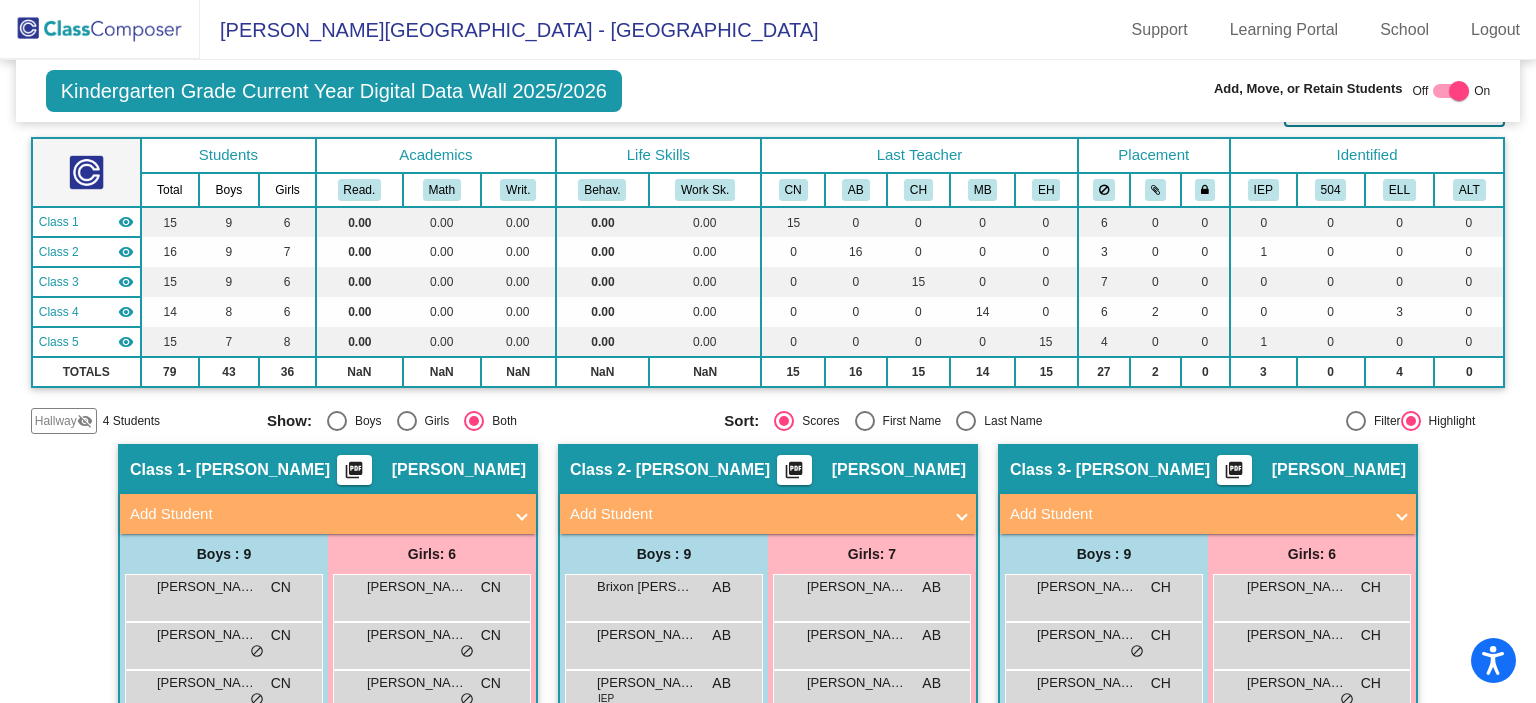 scroll, scrollTop: 124, scrollLeft: 0, axis: vertical 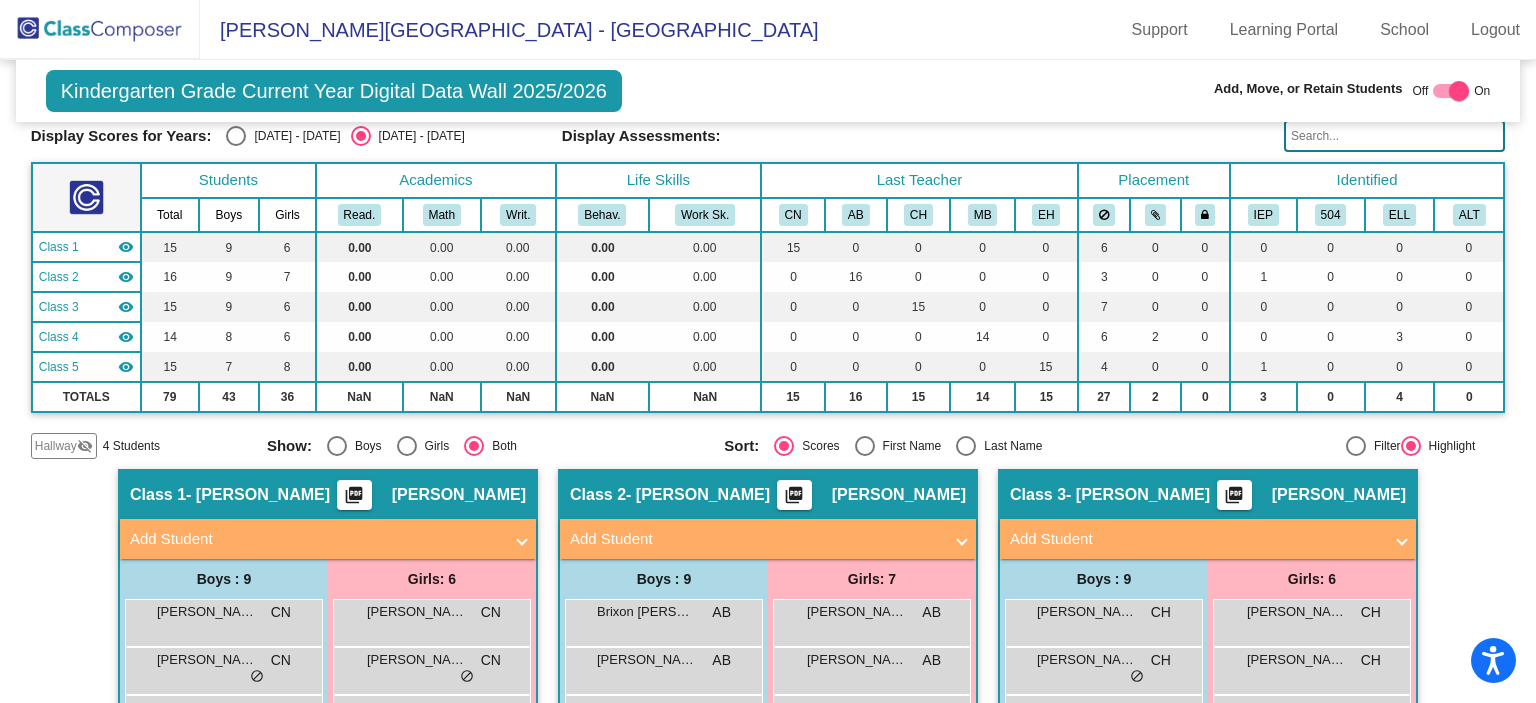 click on "Hallway   visibility_off" 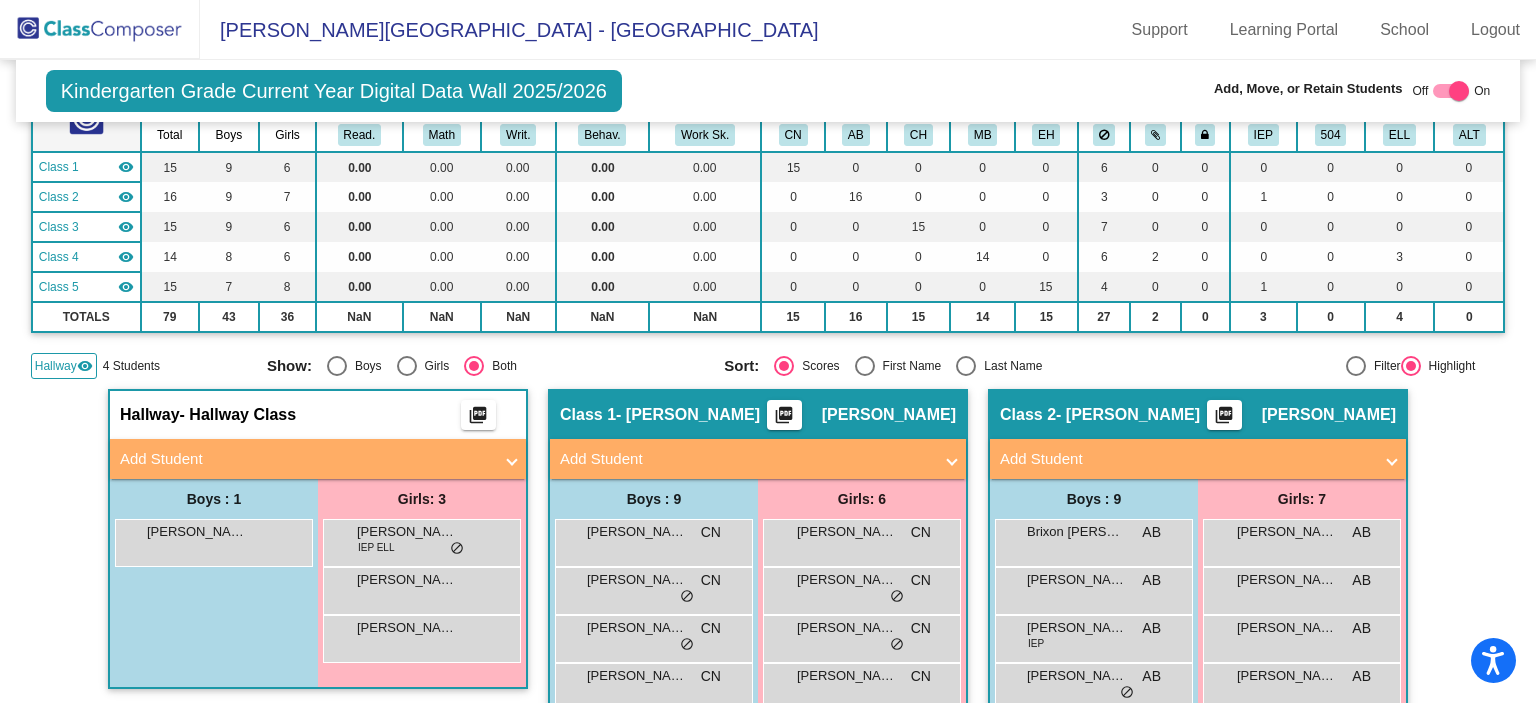 scroll, scrollTop: 198, scrollLeft: 0, axis: vertical 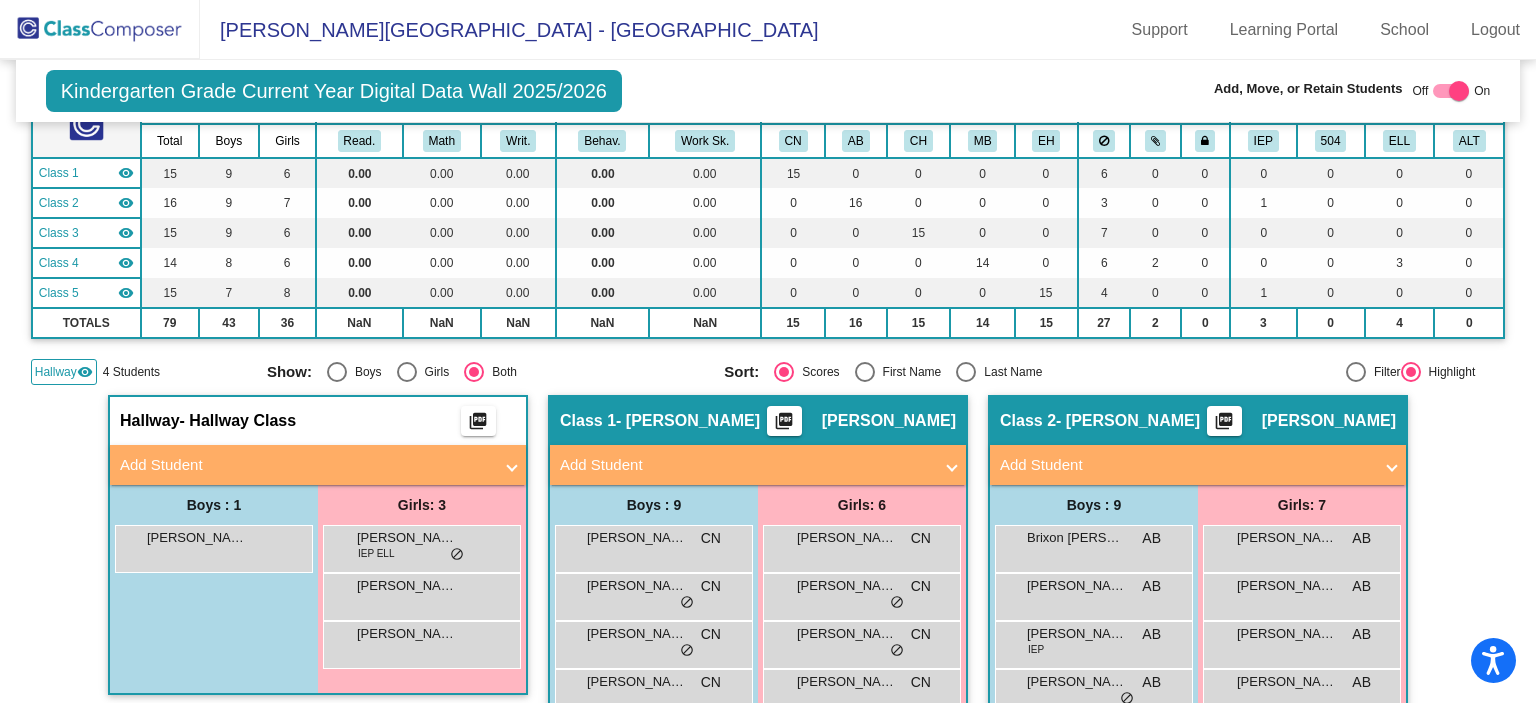 click on "Add Student" at bounding box center [758, 465] 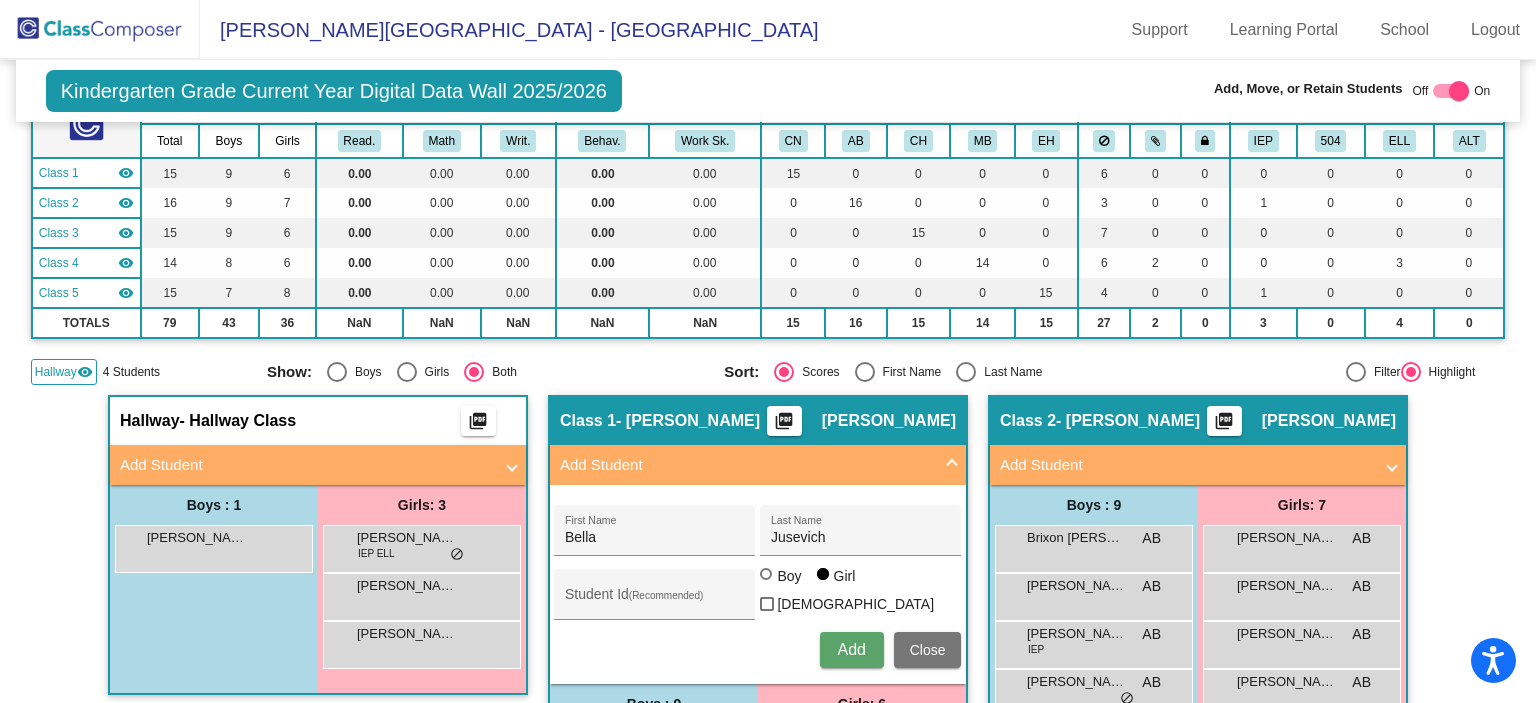 radio on "true" 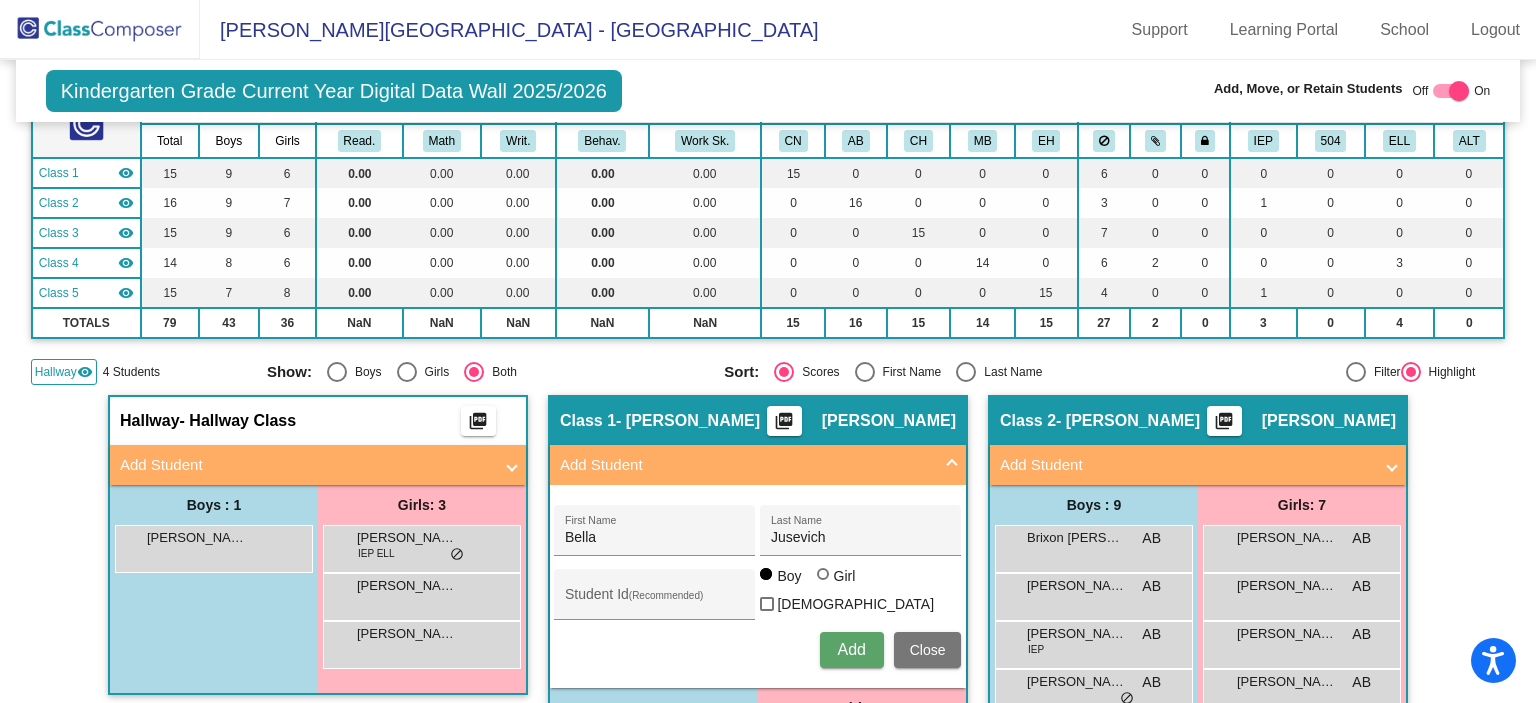 click at bounding box center [823, 574] 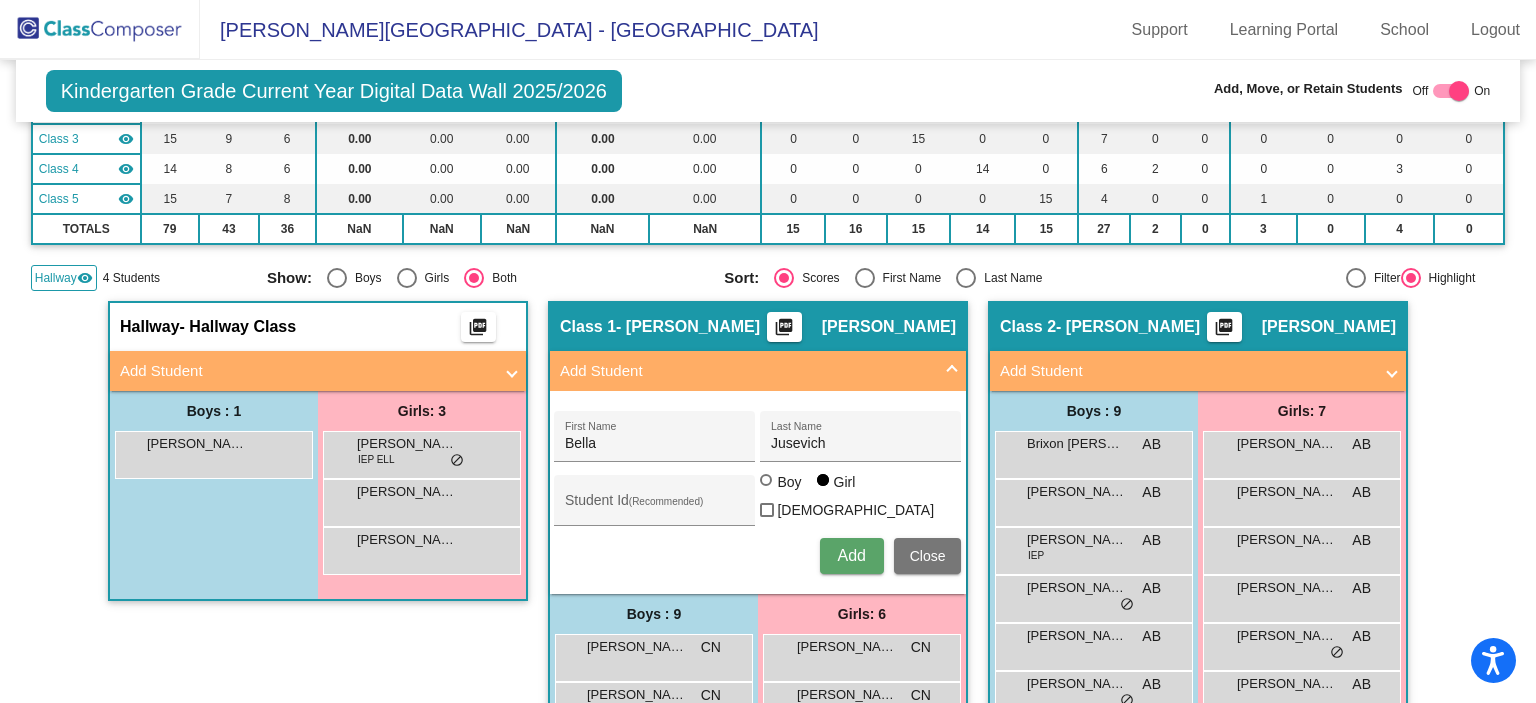 scroll, scrollTop: 331, scrollLeft: 0, axis: vertical 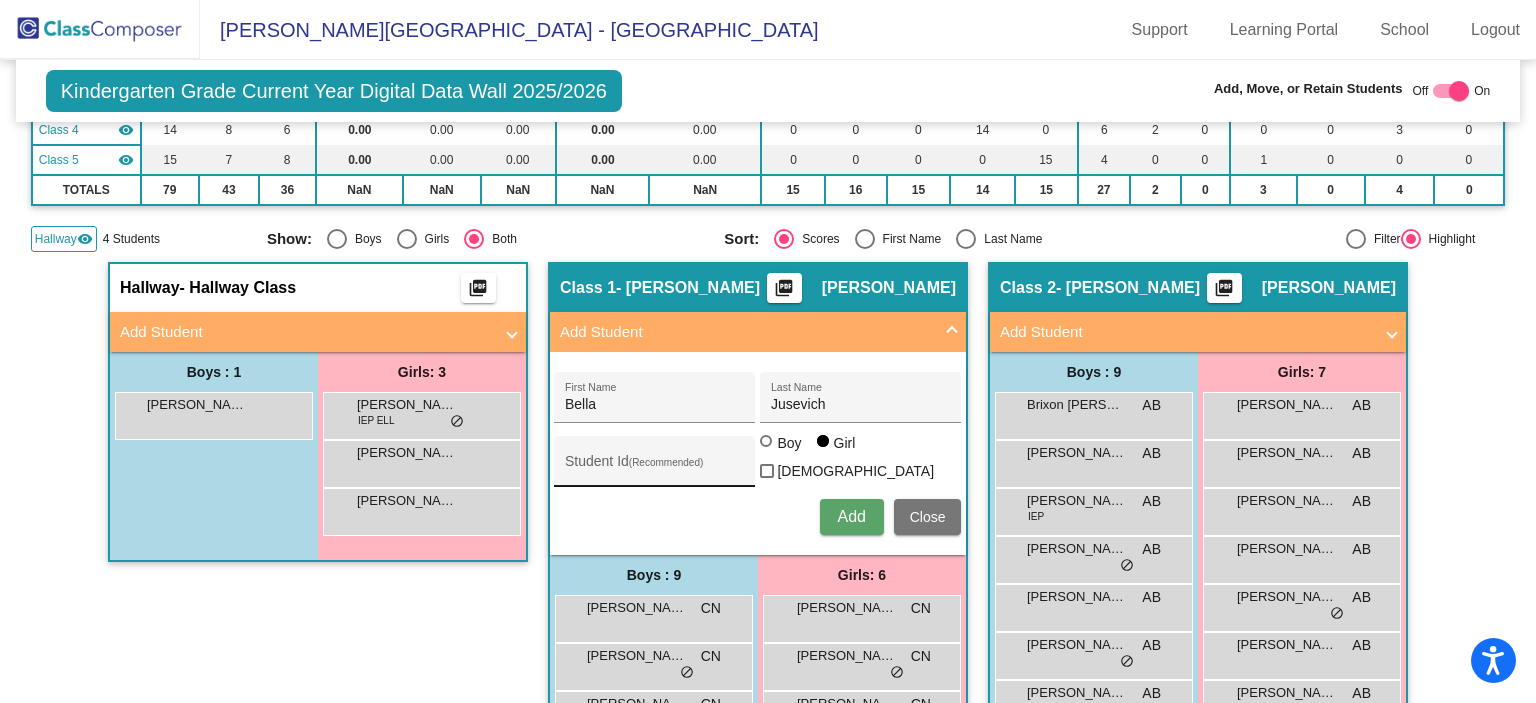 click on "Student Id  (Recommended)" at bounding box center [655, 469] 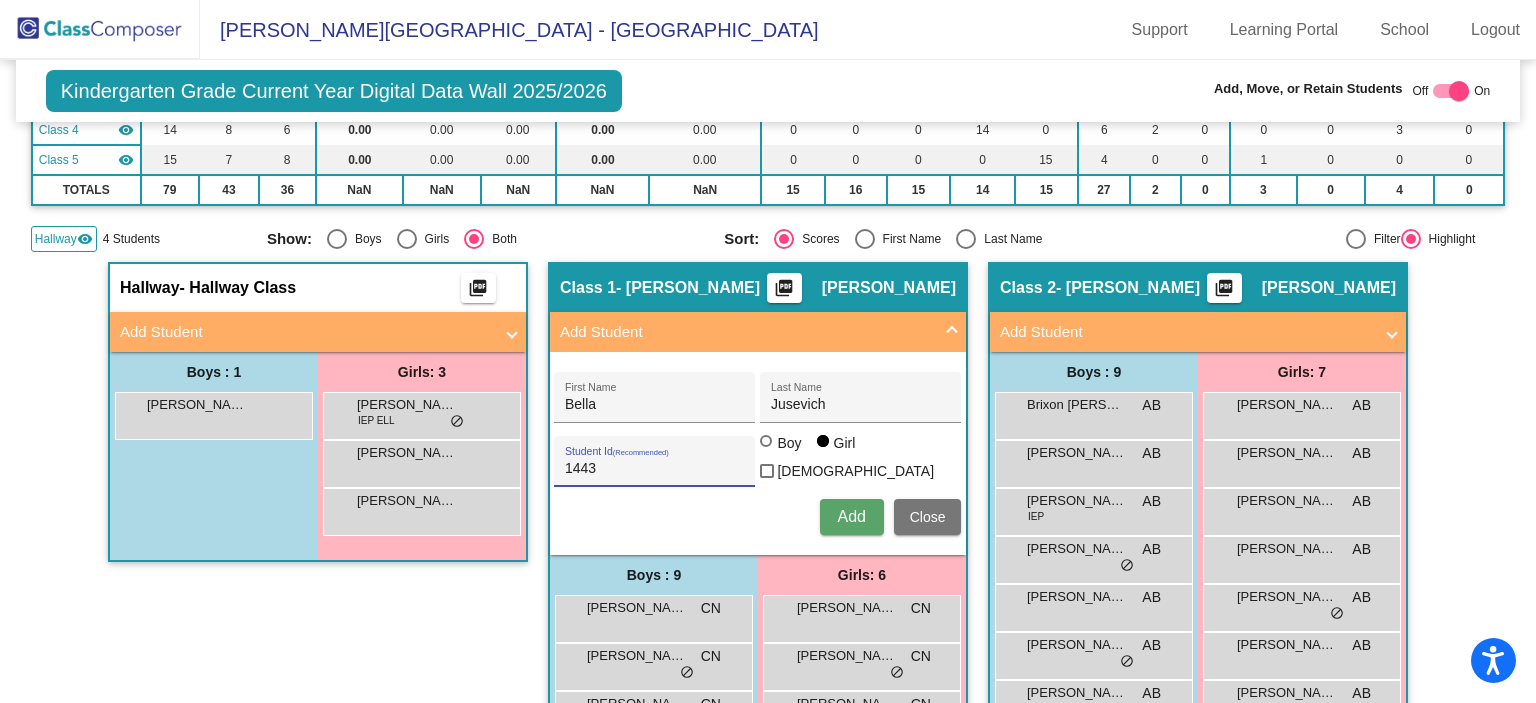 type on "1443" 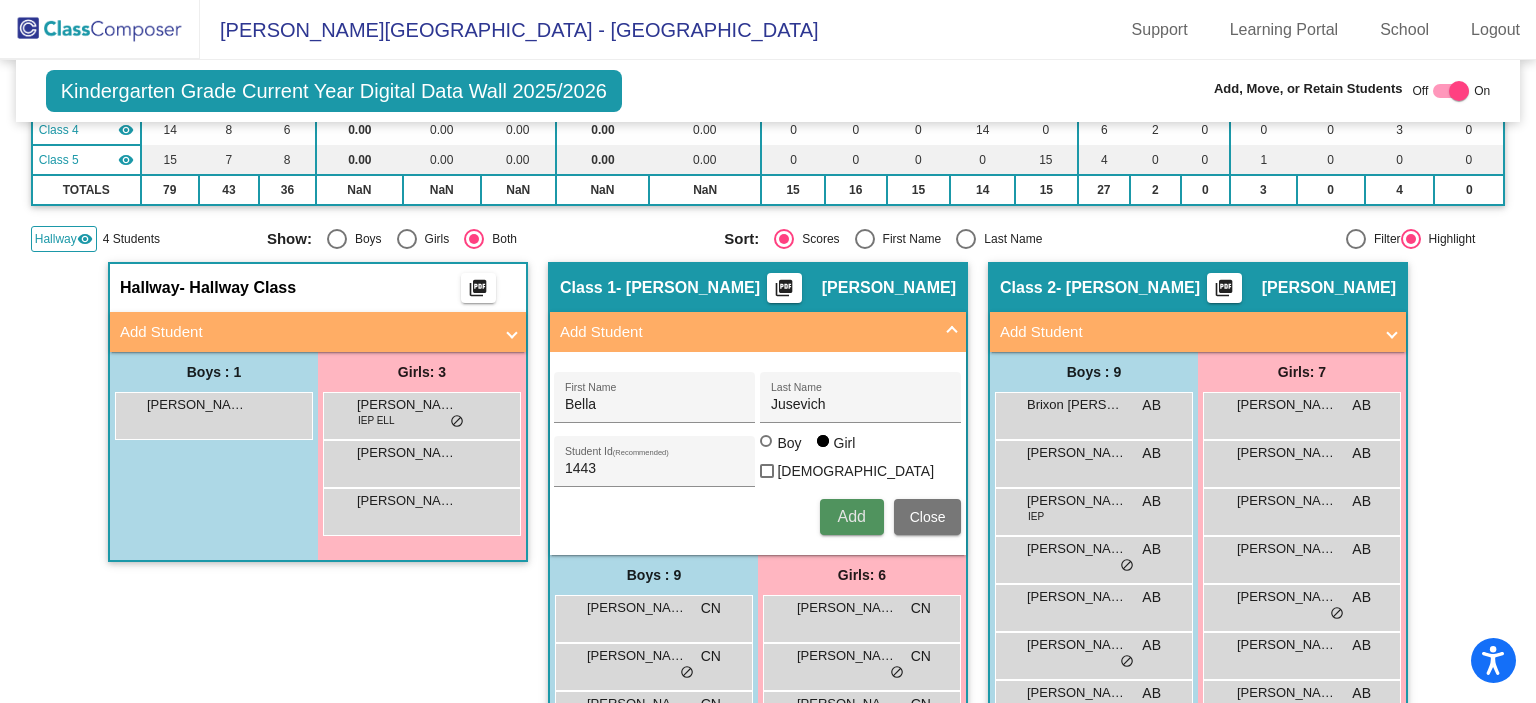 click on "Add" at bounding box center [852, 517] 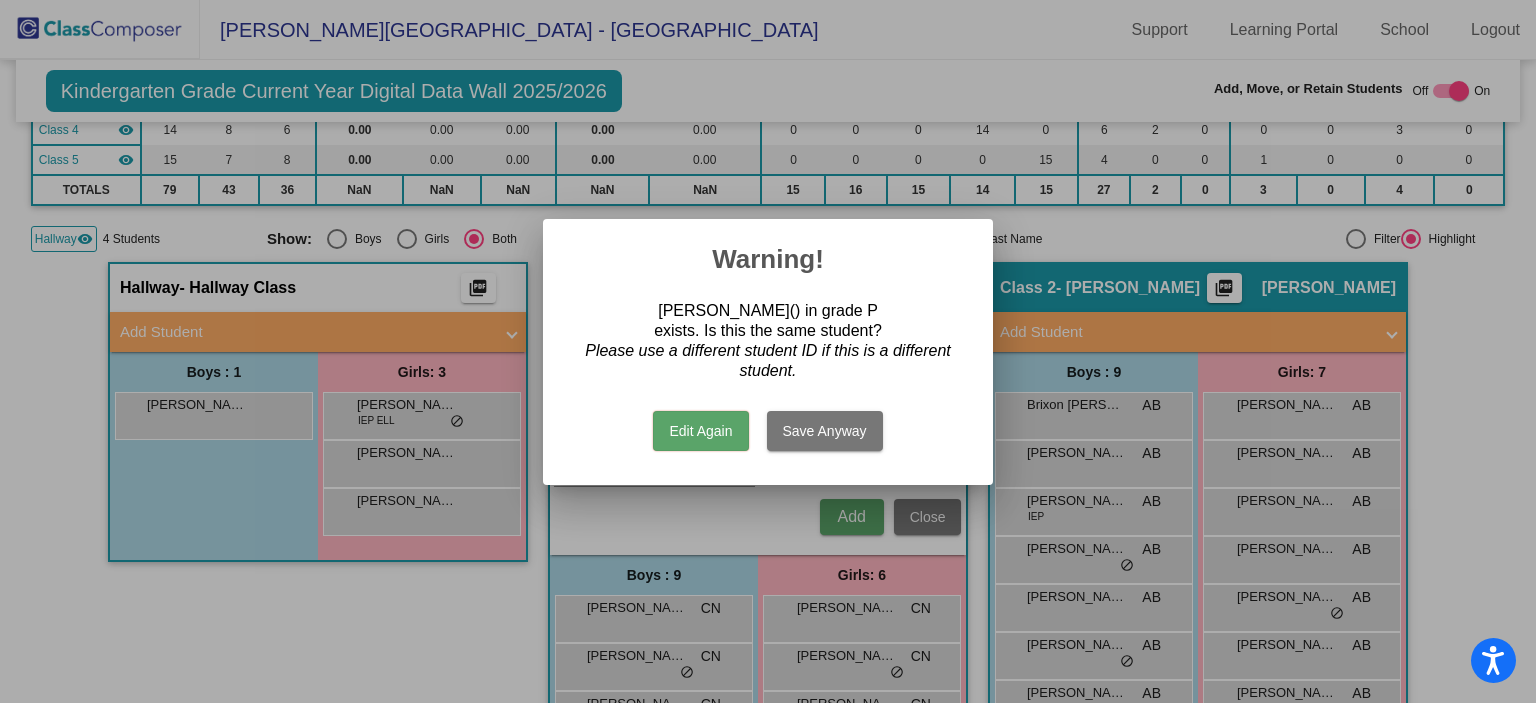 click on "Save Anyway" at bounding box center [825, 431] 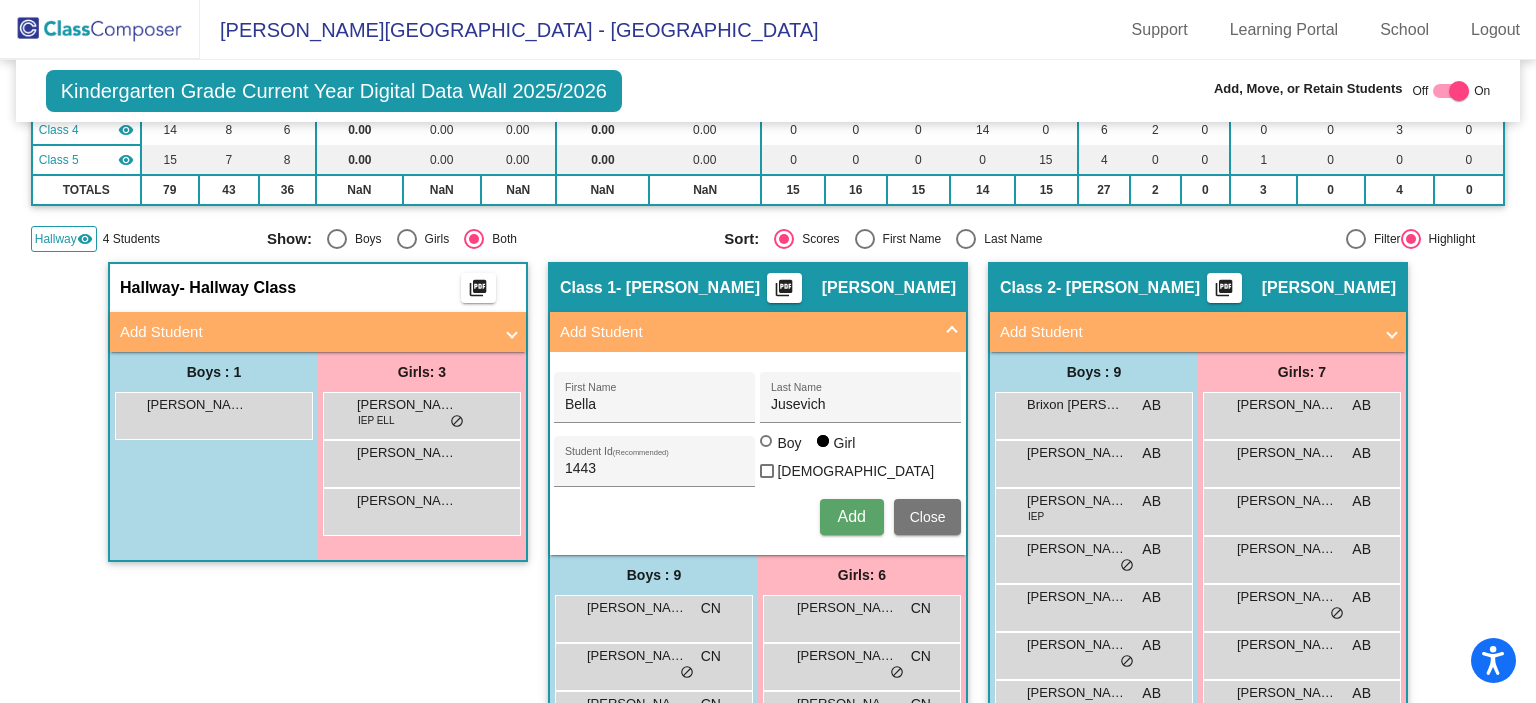 type 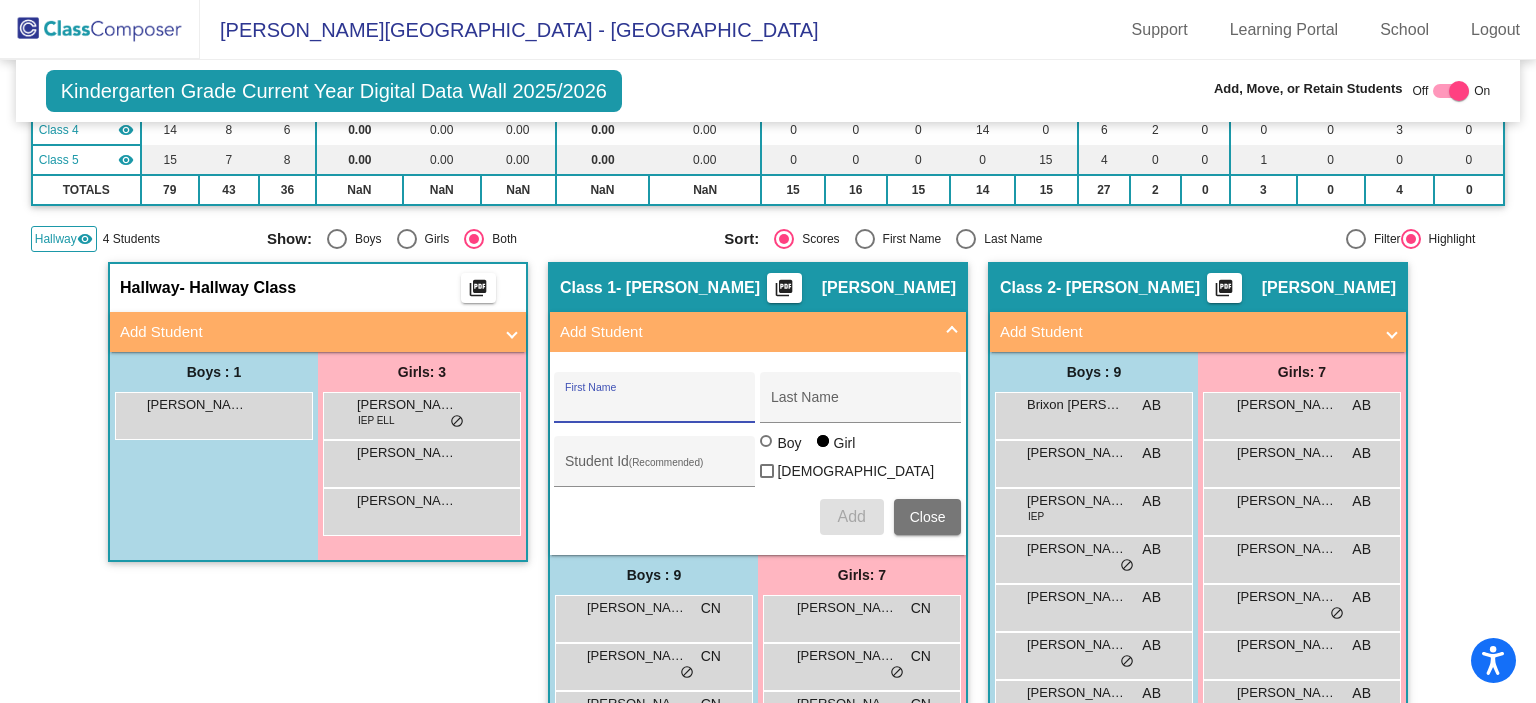 click on "Close" at bounding box center (928, 517) 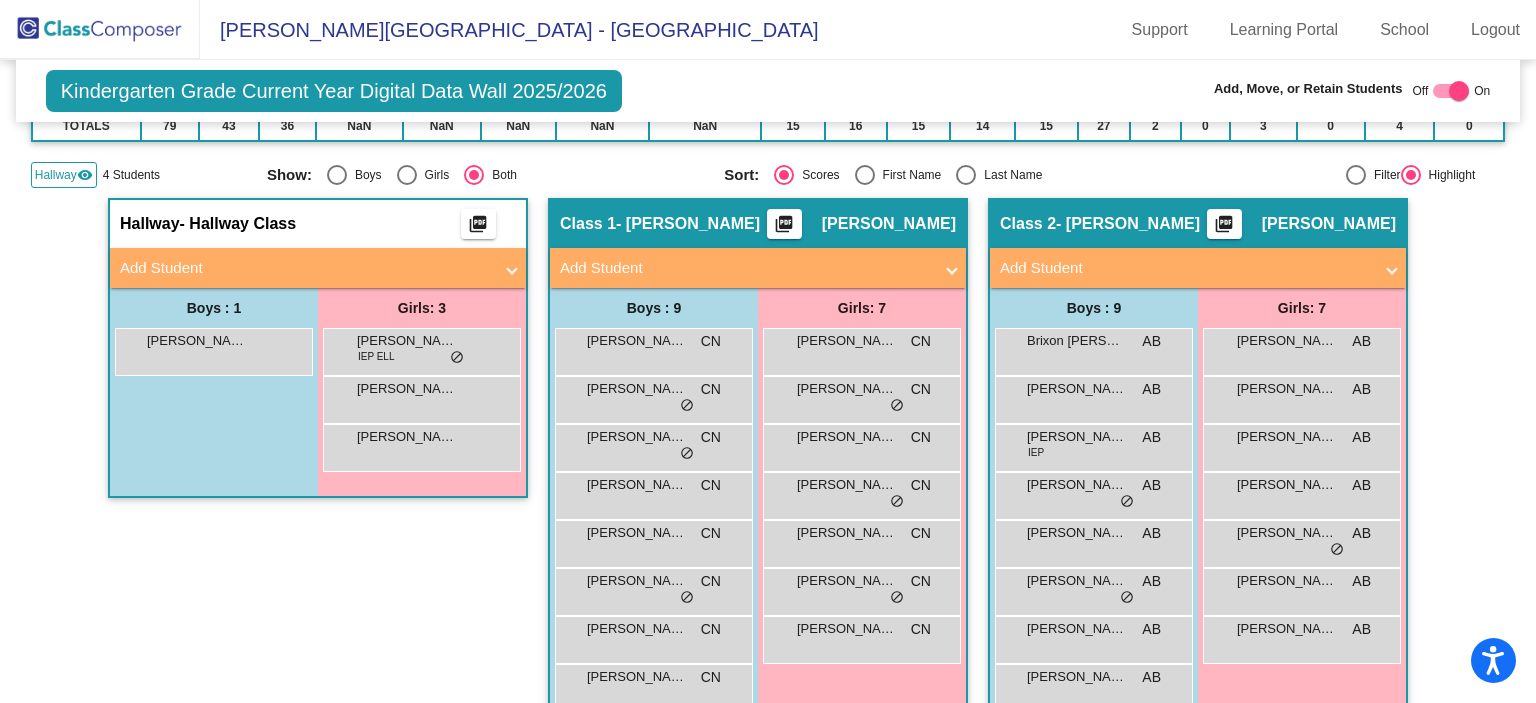 scroll, scrollTop: 288, scrollLeft: 0, axis: vertical 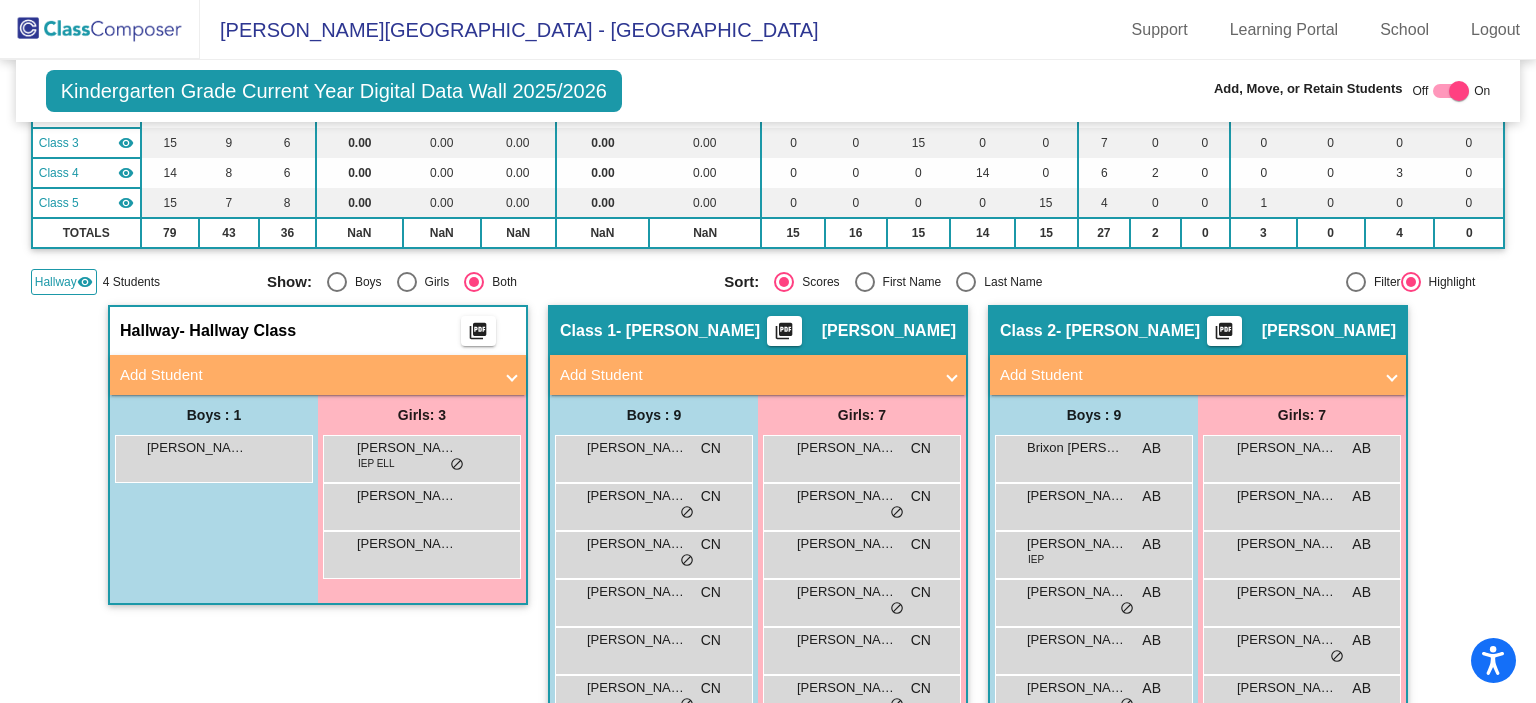 click on "Hallway" 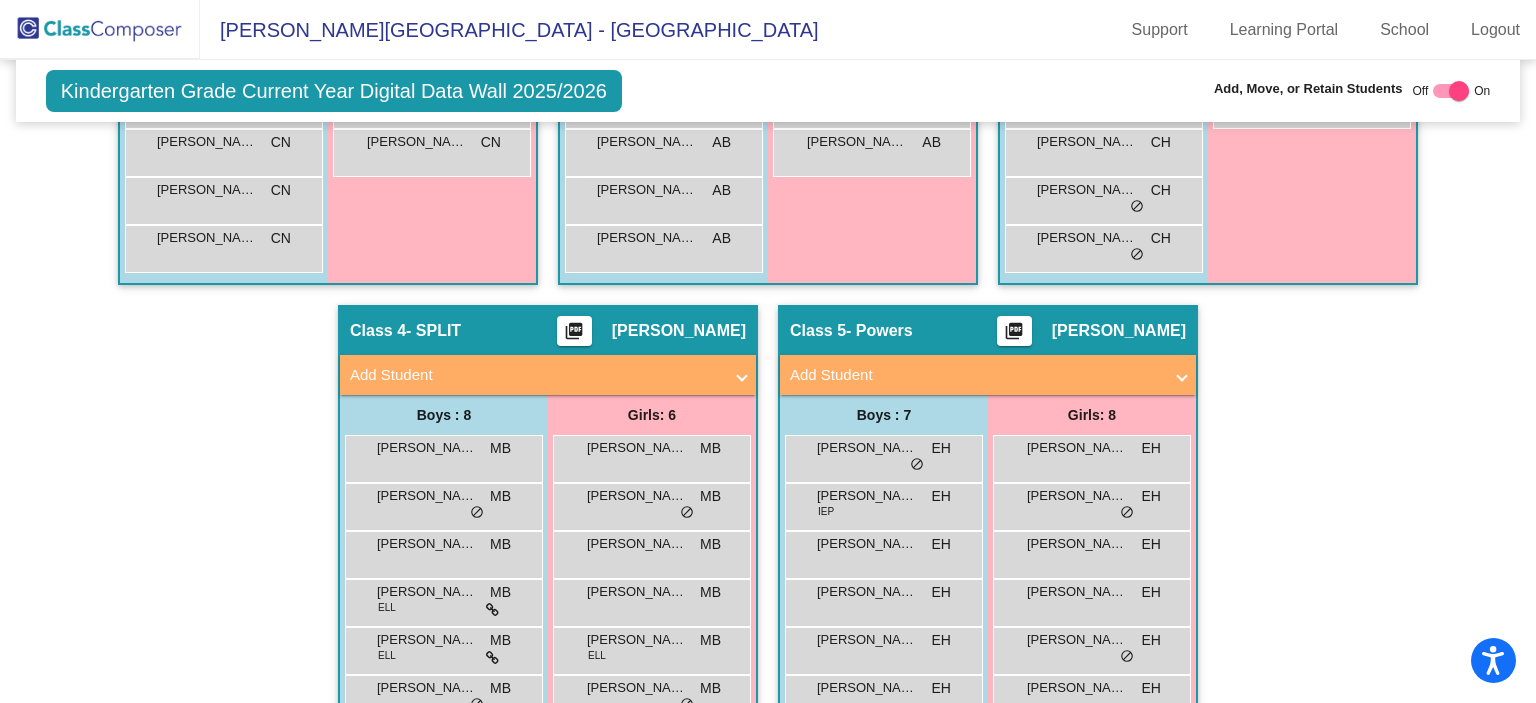 scroll, scrollTop: 1025, scrollLeft: 0, axis: vertical 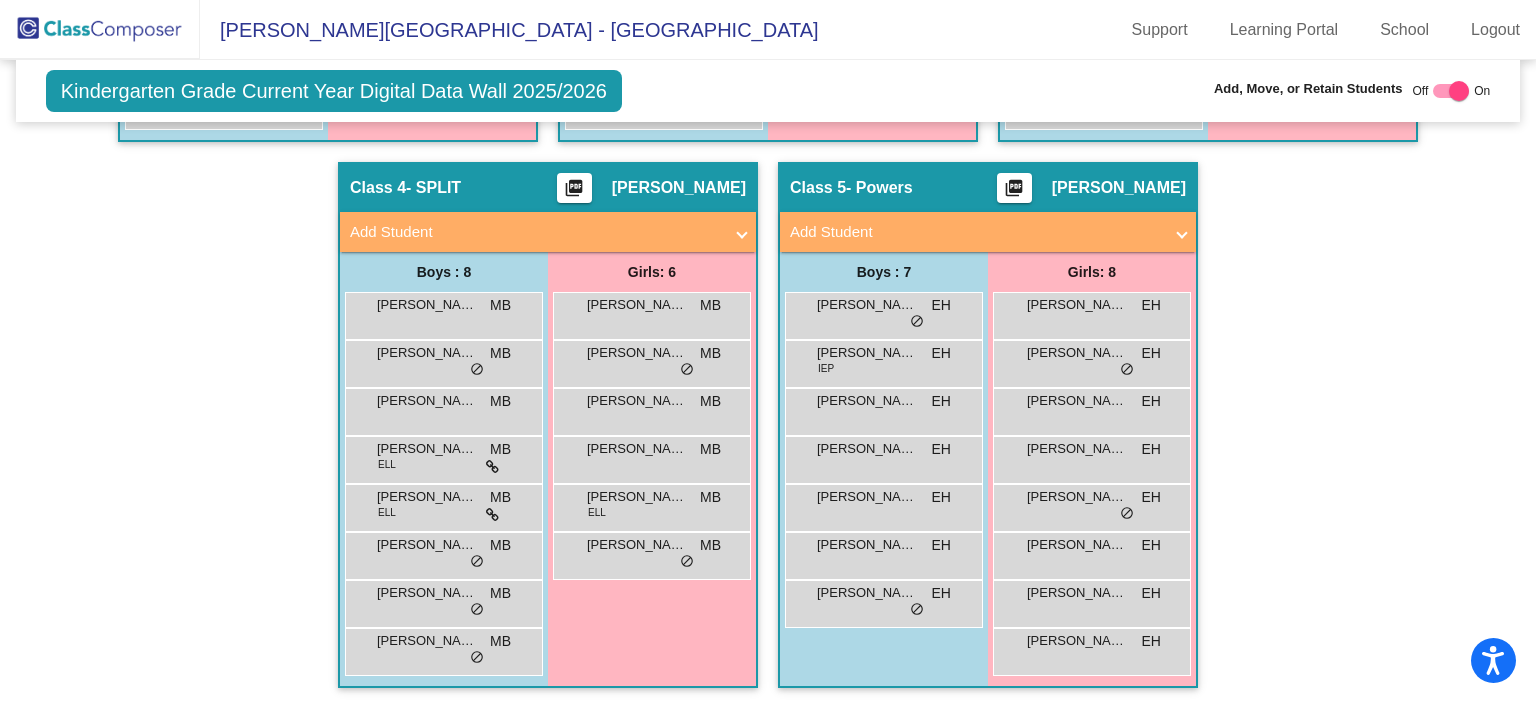 click on "Add Student" at bounding box center (536, 232) 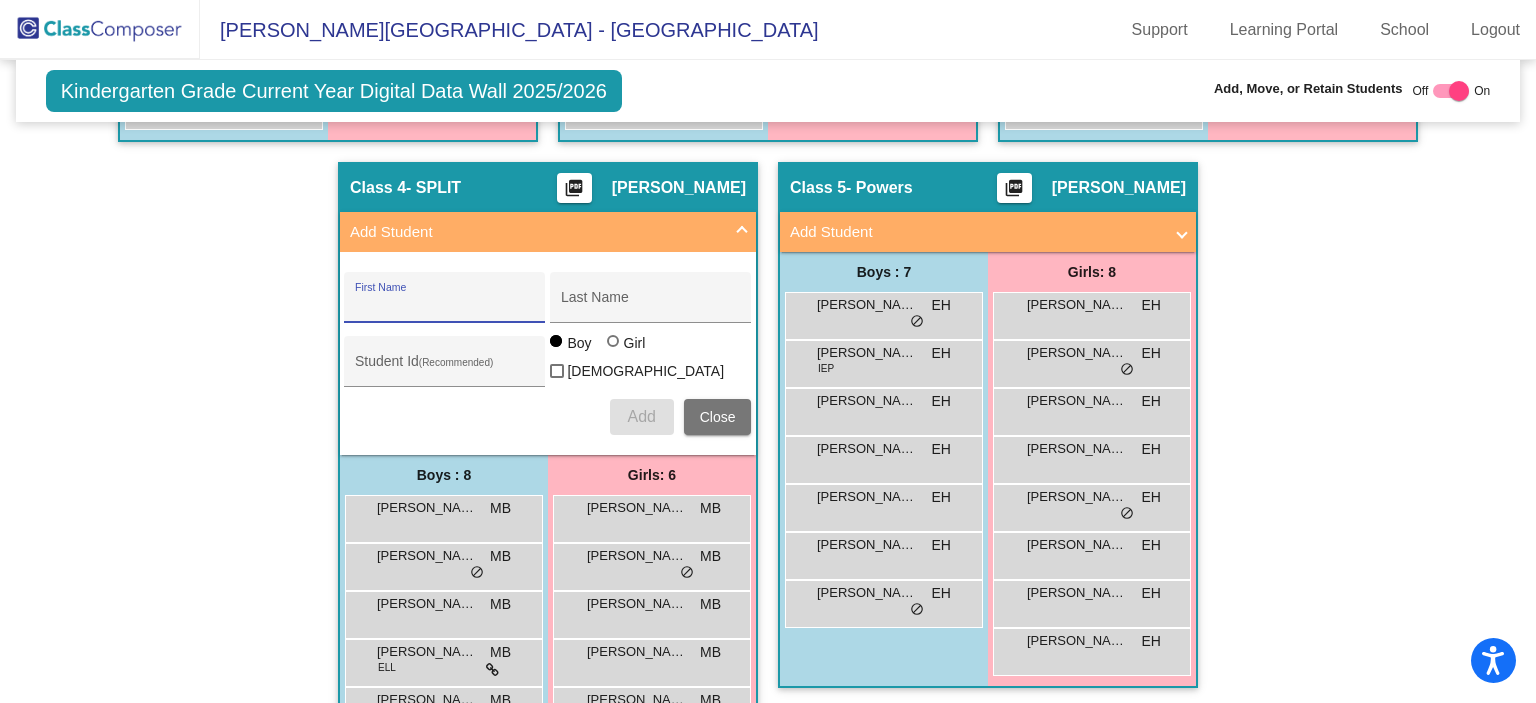 click on "First Name" at bounding box center [445, 305] 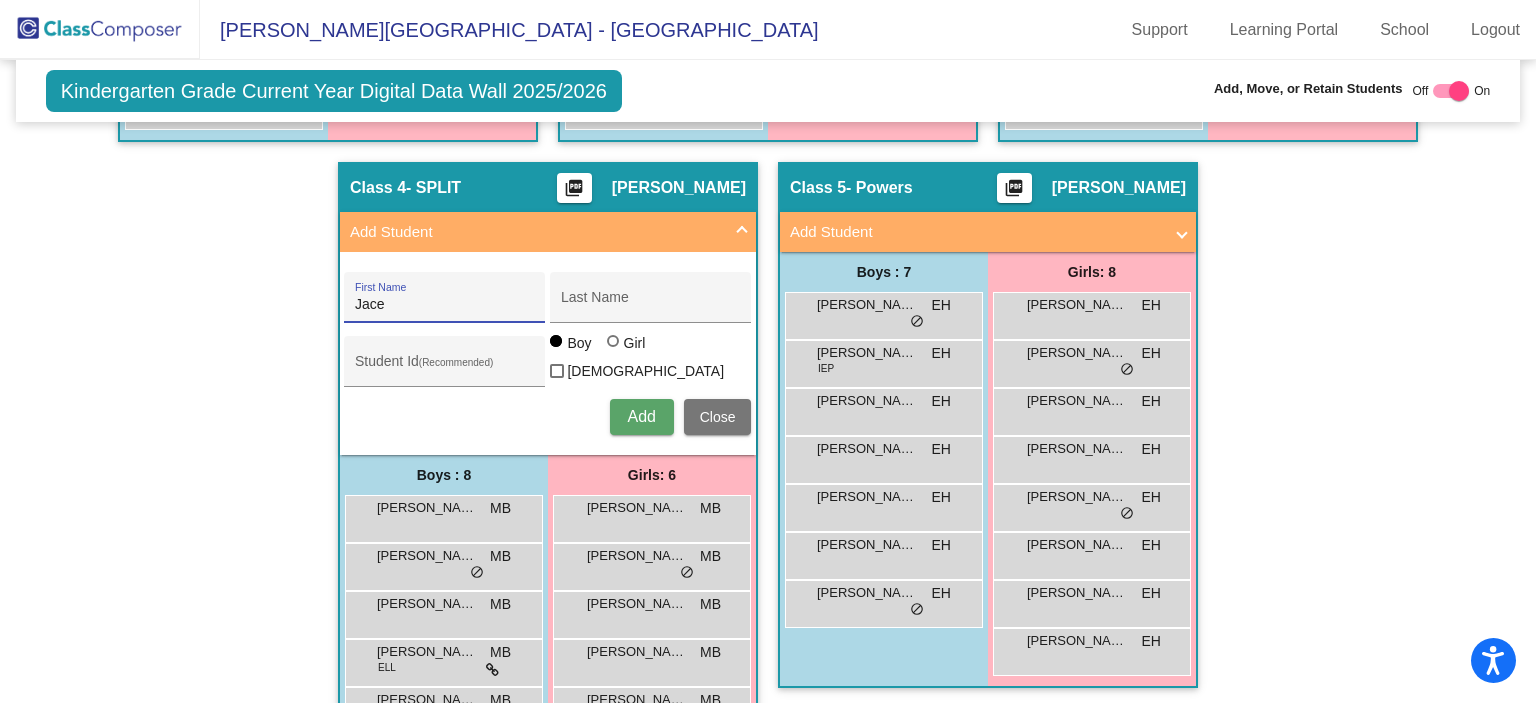 type on "Jace" 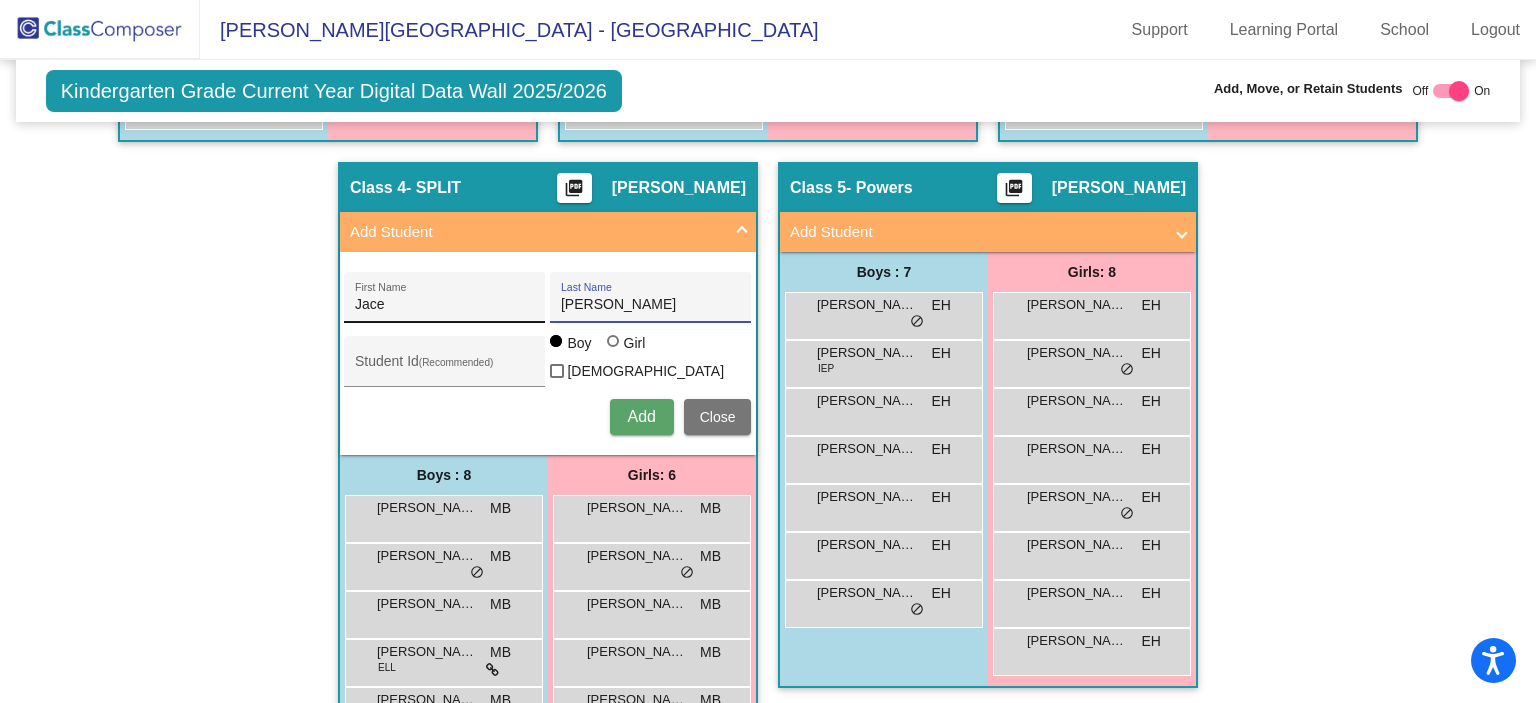 type on "Crinklaw" 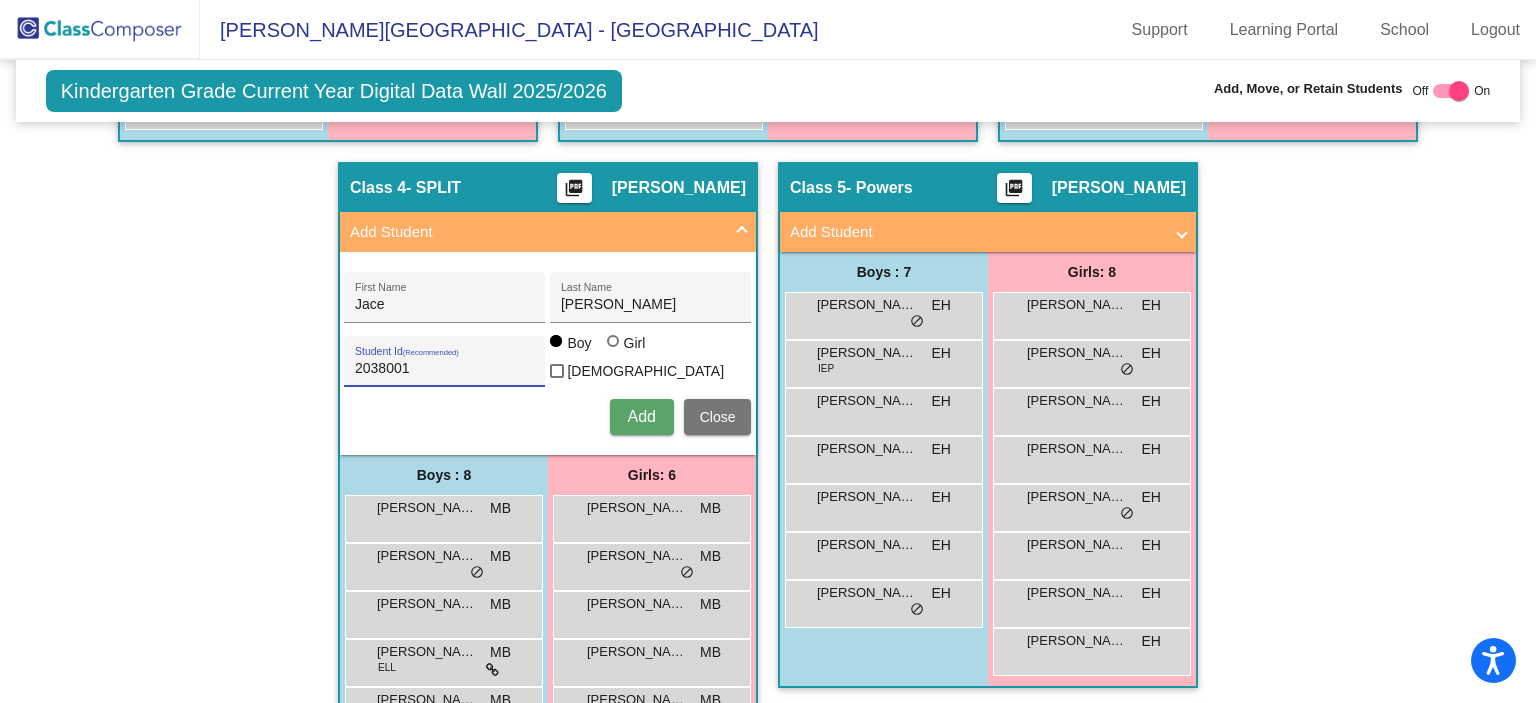 type on "2038001" 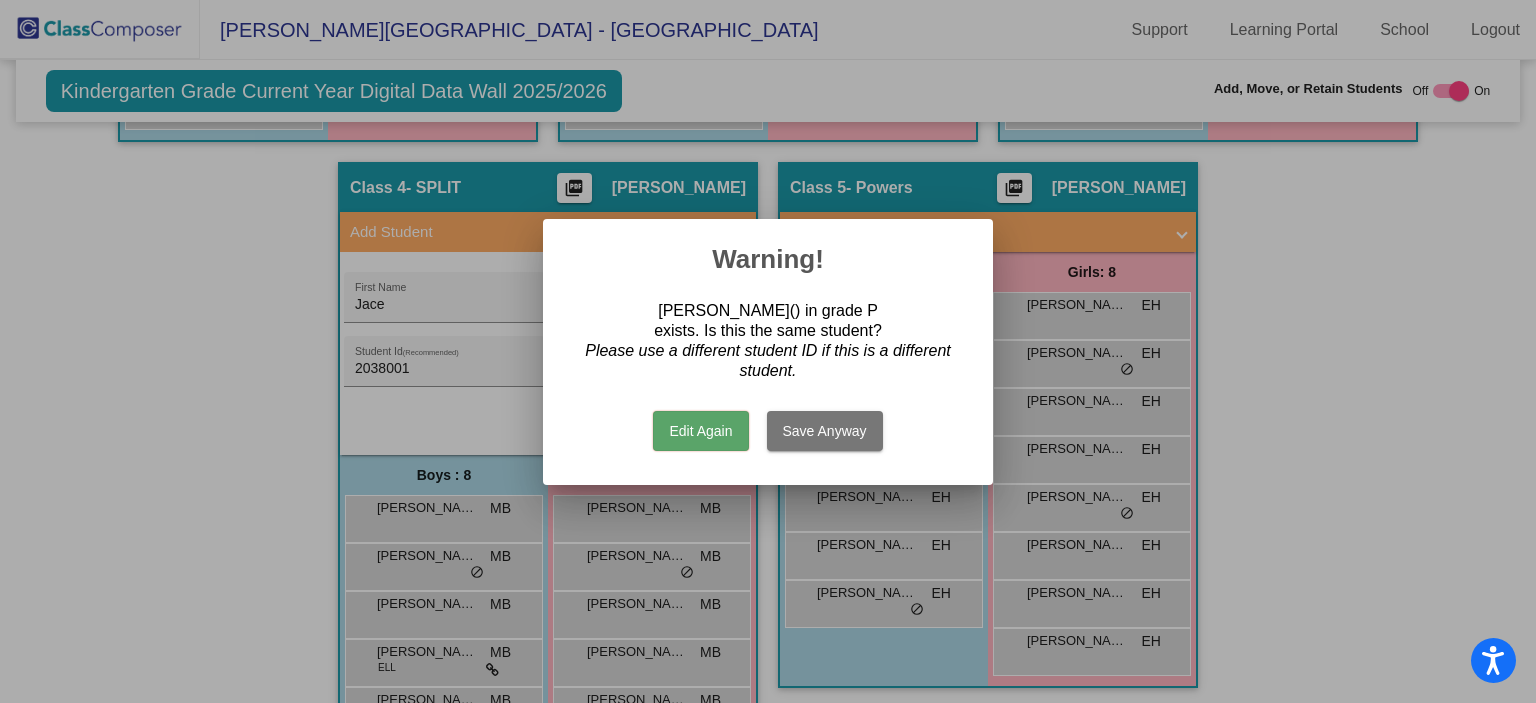 click on "Save Anyway" at bounding box center (825, 431) 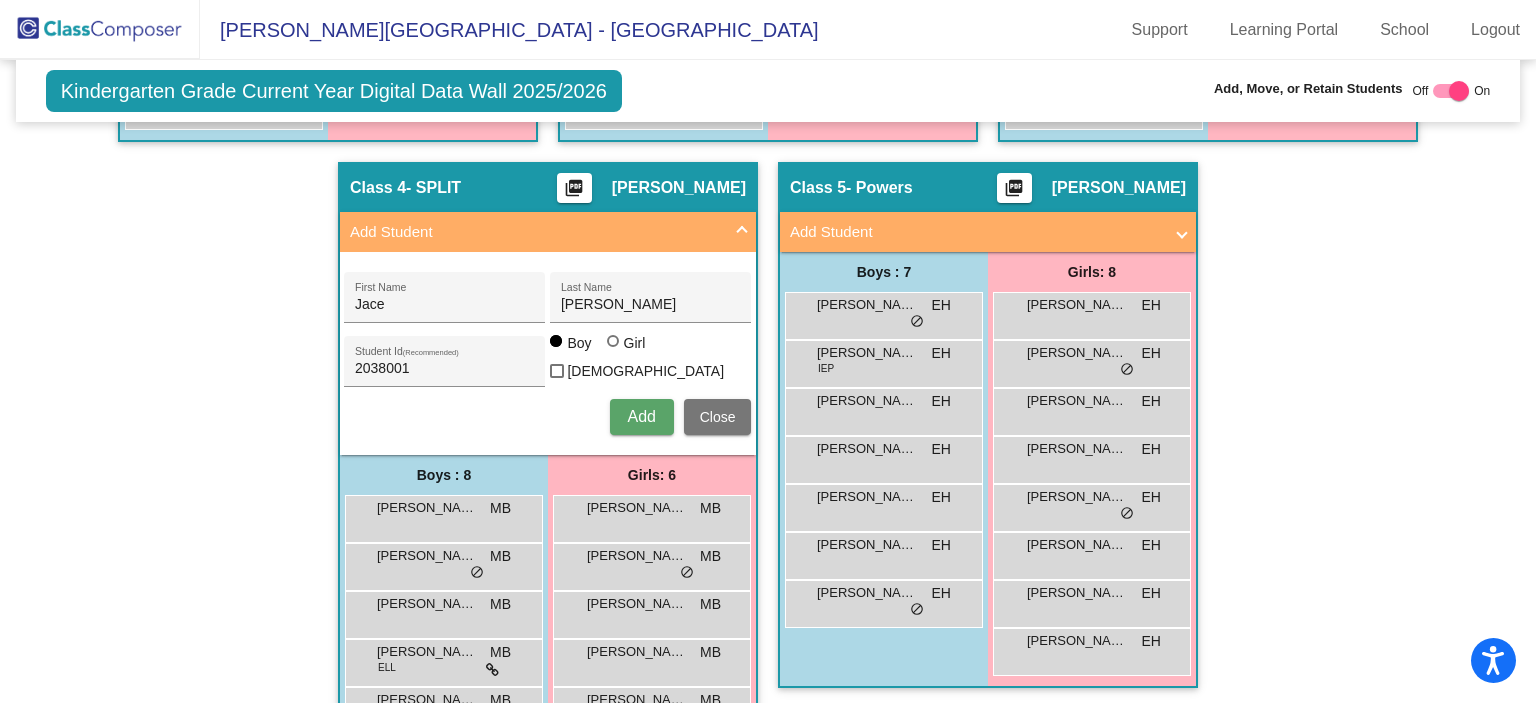 type 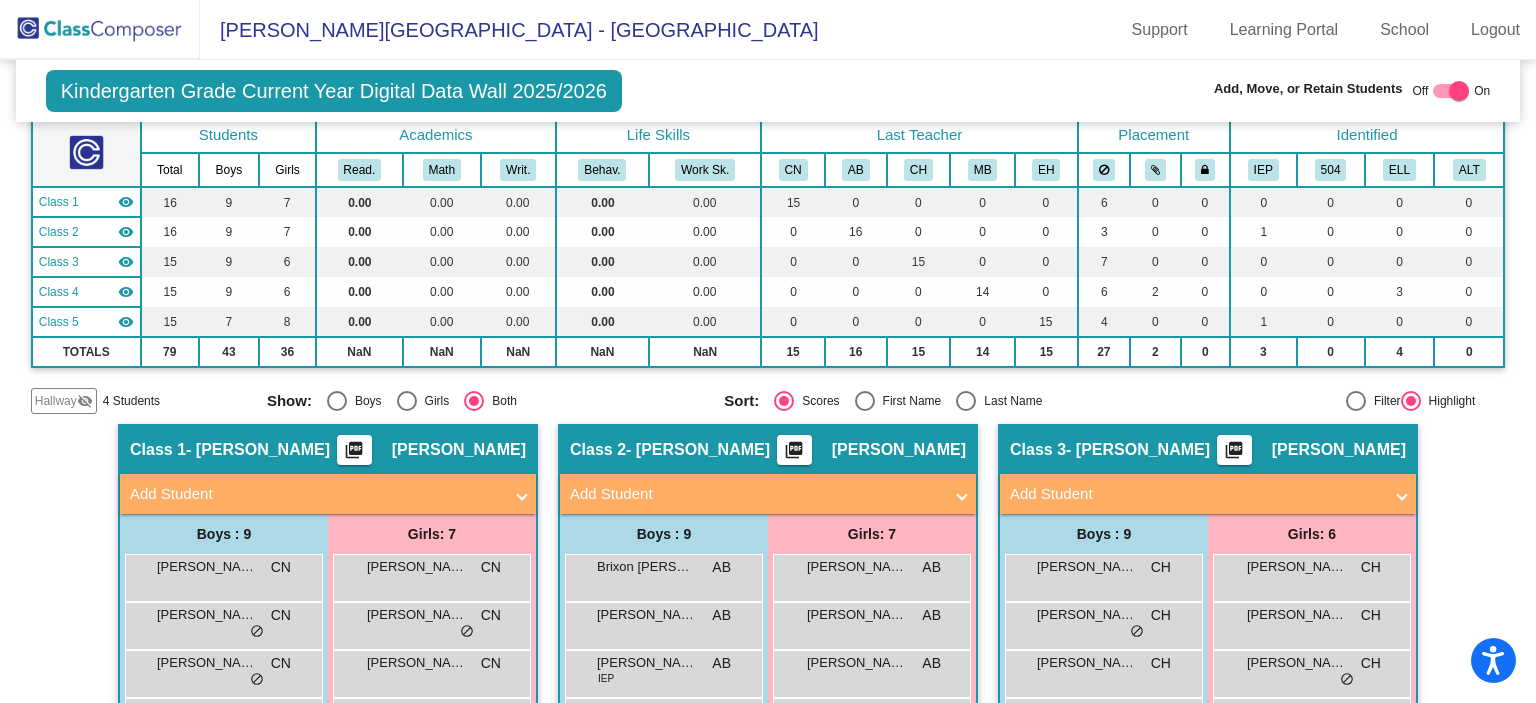 scroll, scrollTop: 0, scrollLeft: 0, axis: both 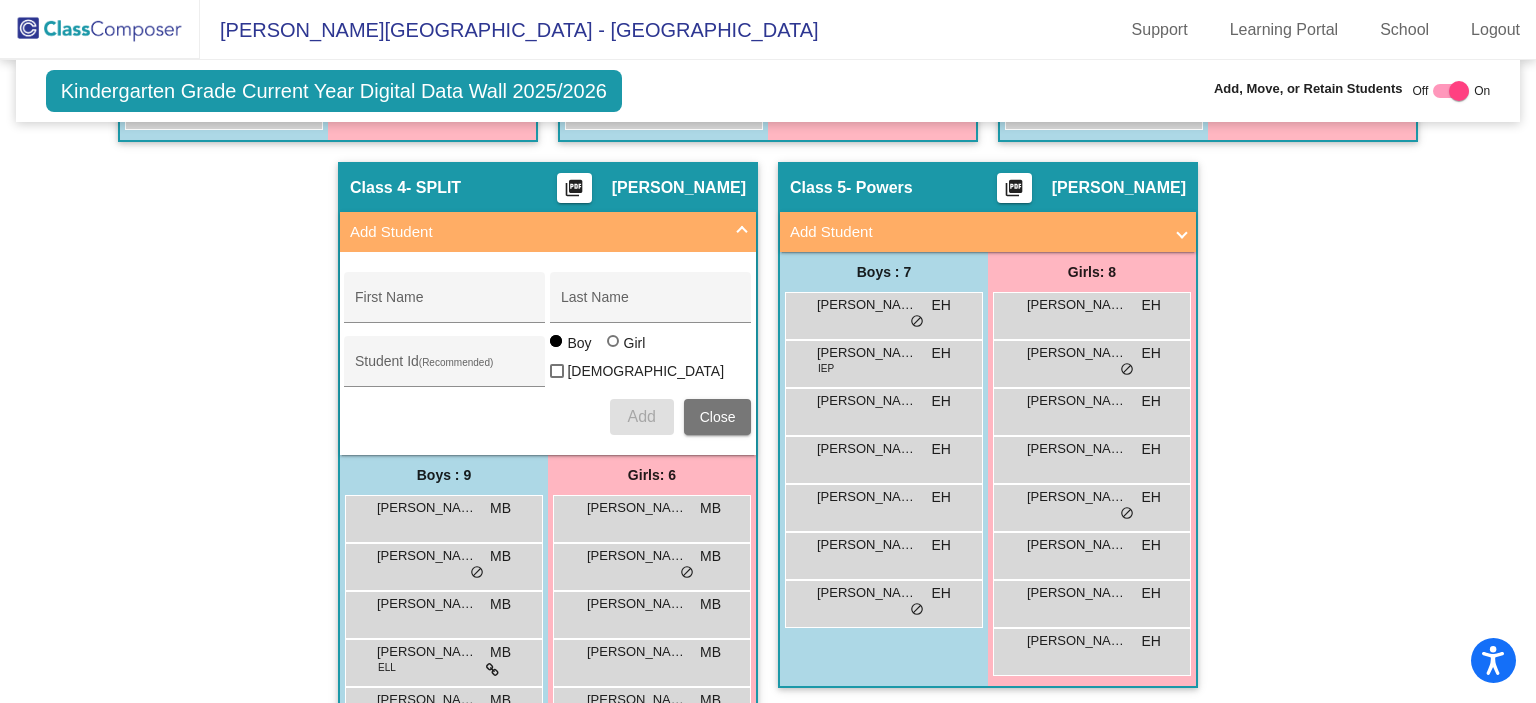 click 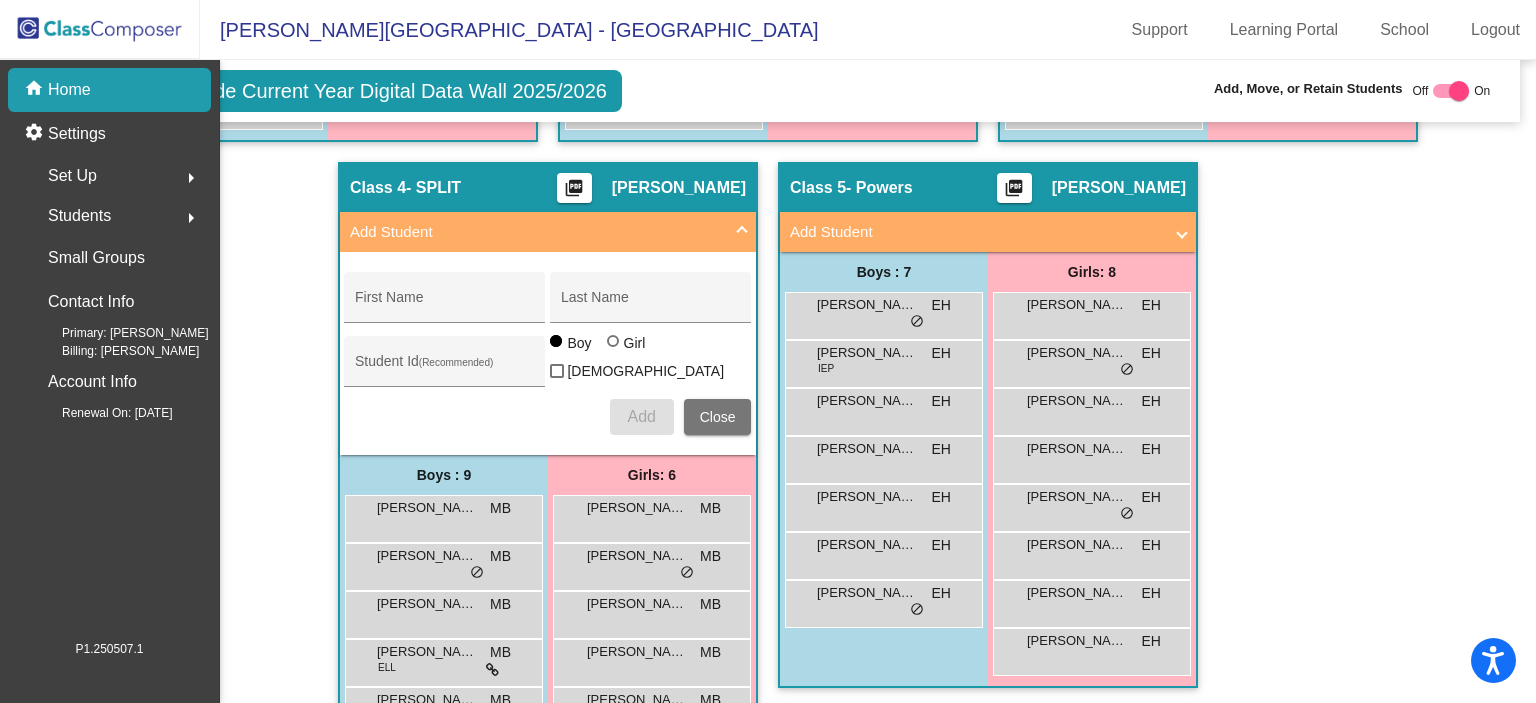 scroll, scrollTop: 0, scrollLeft: 0, axis: both 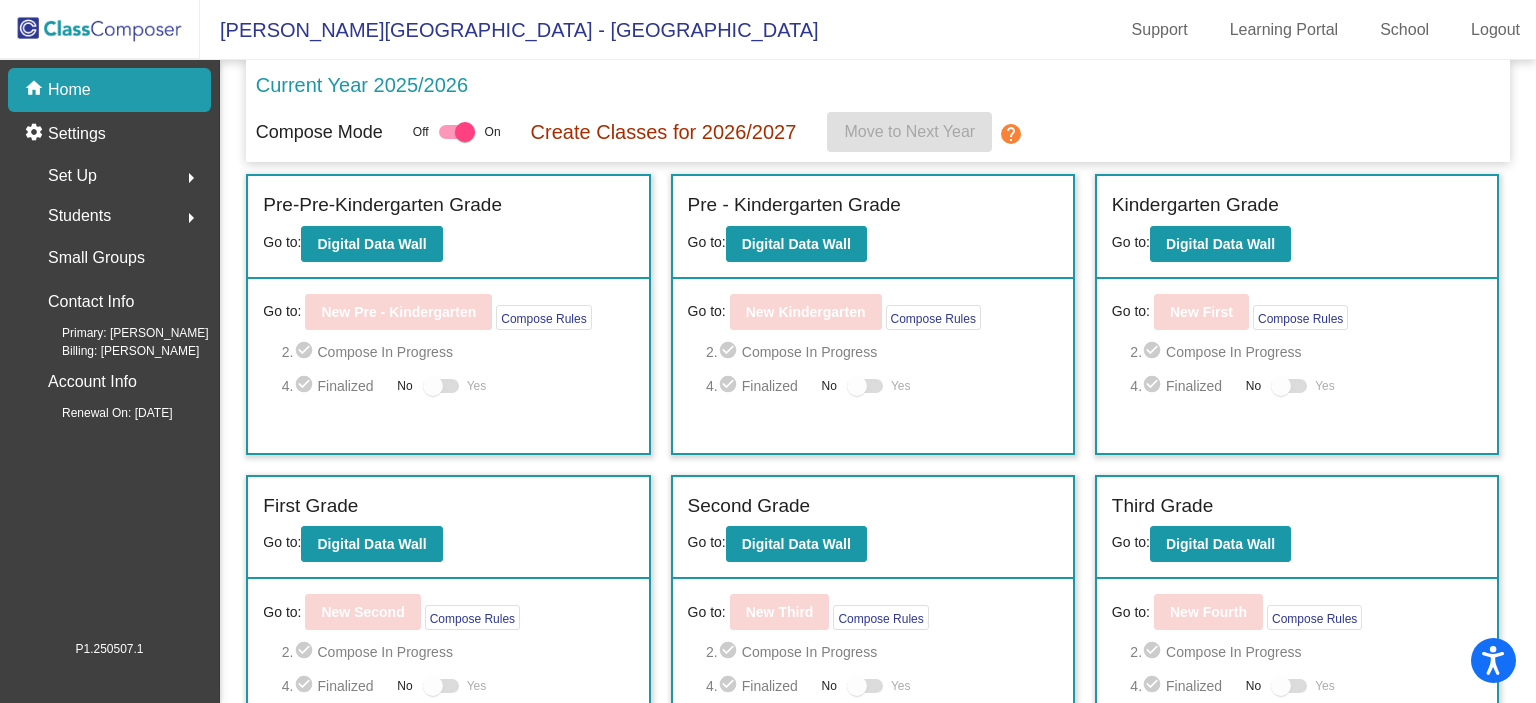 click on "Students  arrow_right" 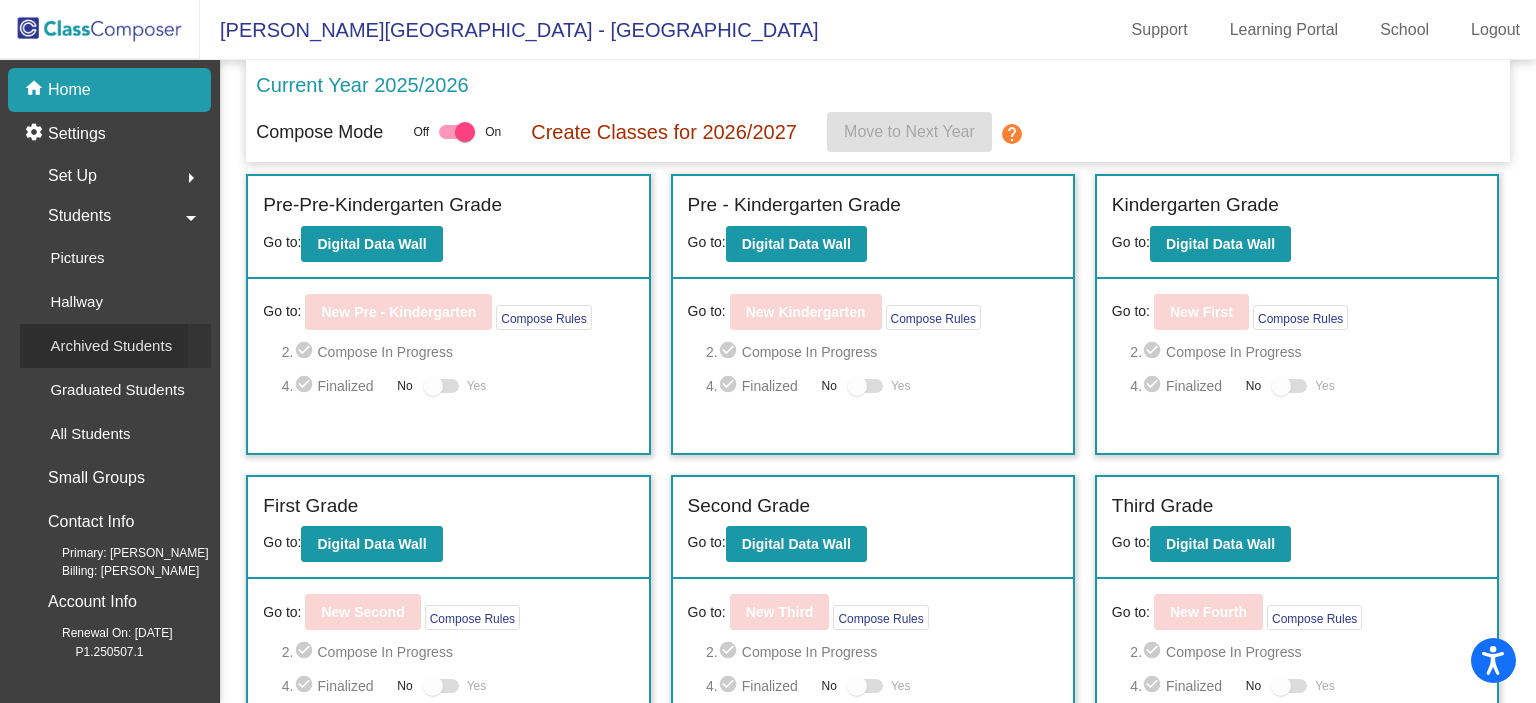 click on "Archived Students" 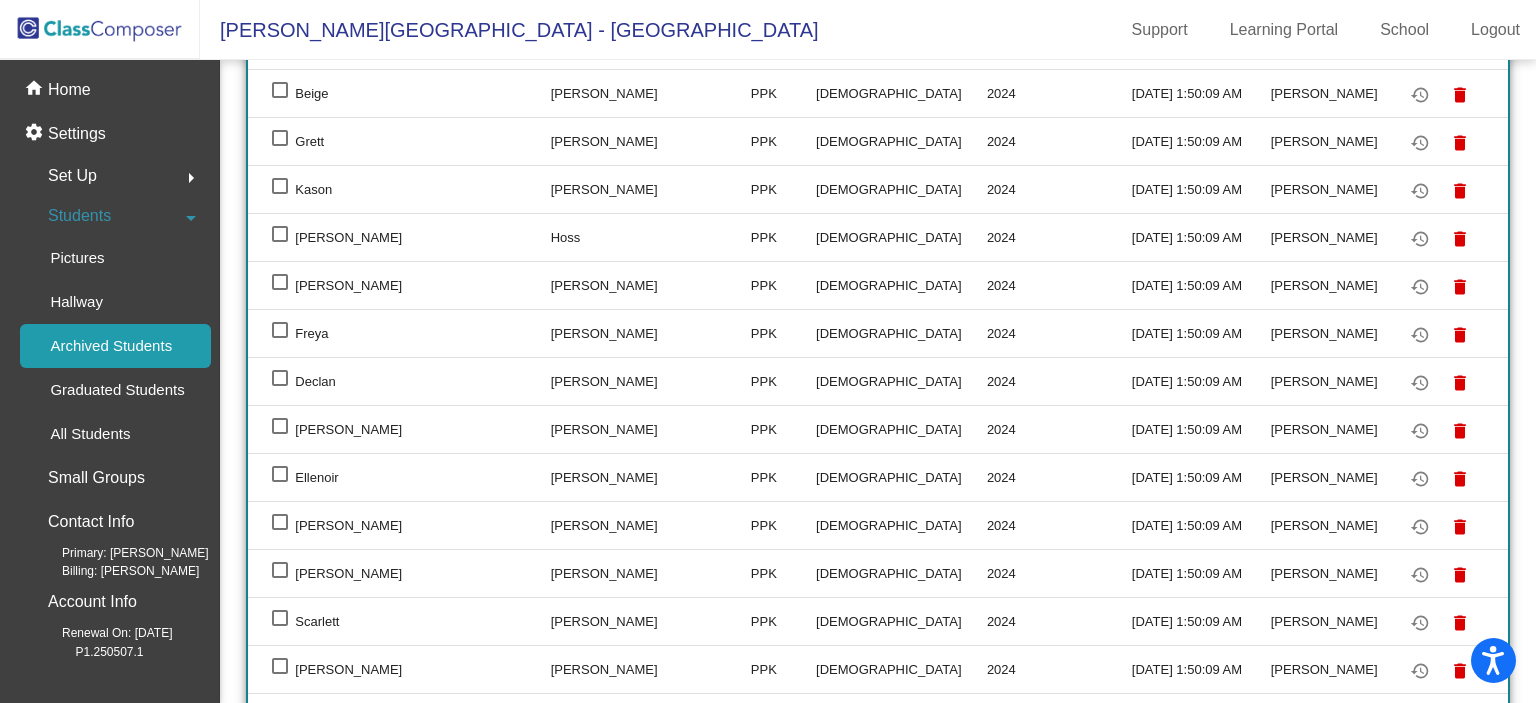 scroll, scrollTop: 0, scrollLeft: 0, axis: both 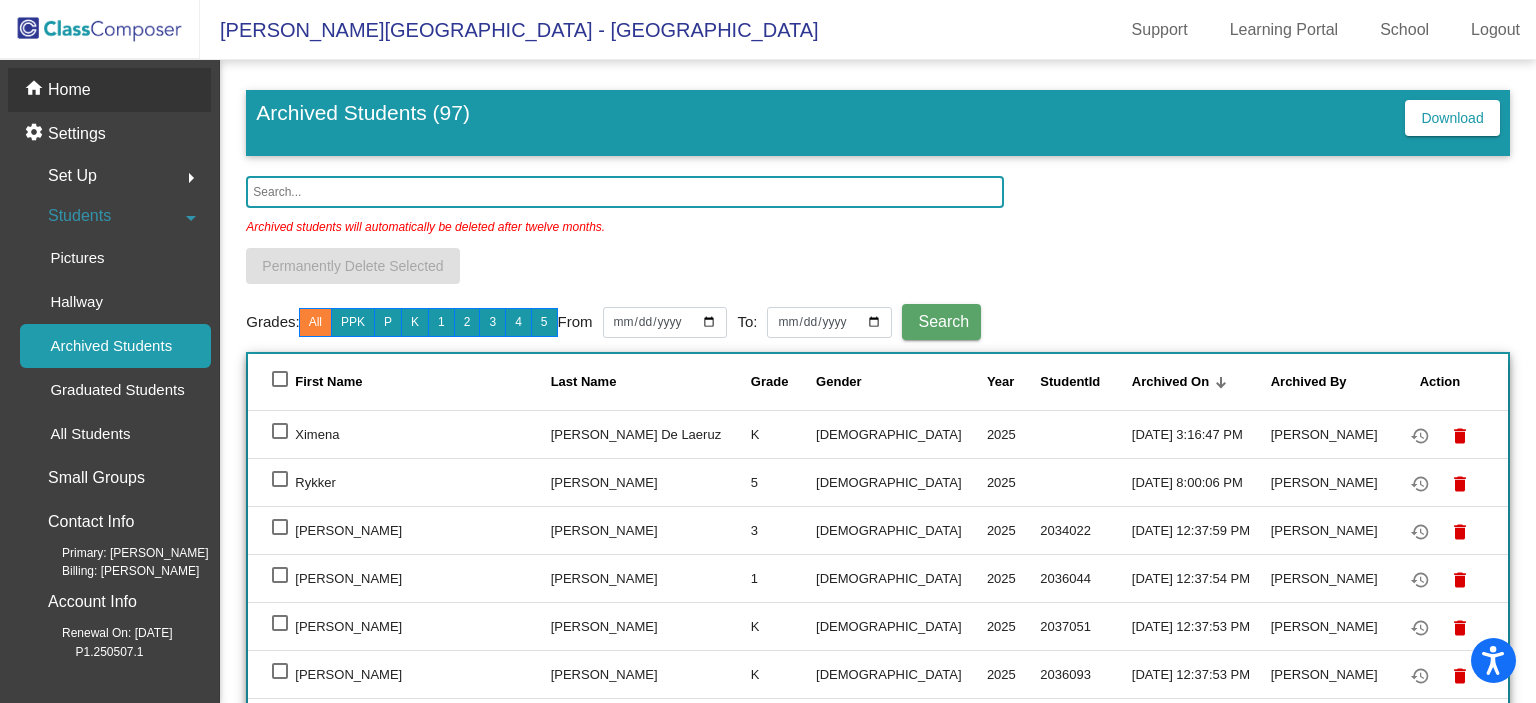click on "home Home" 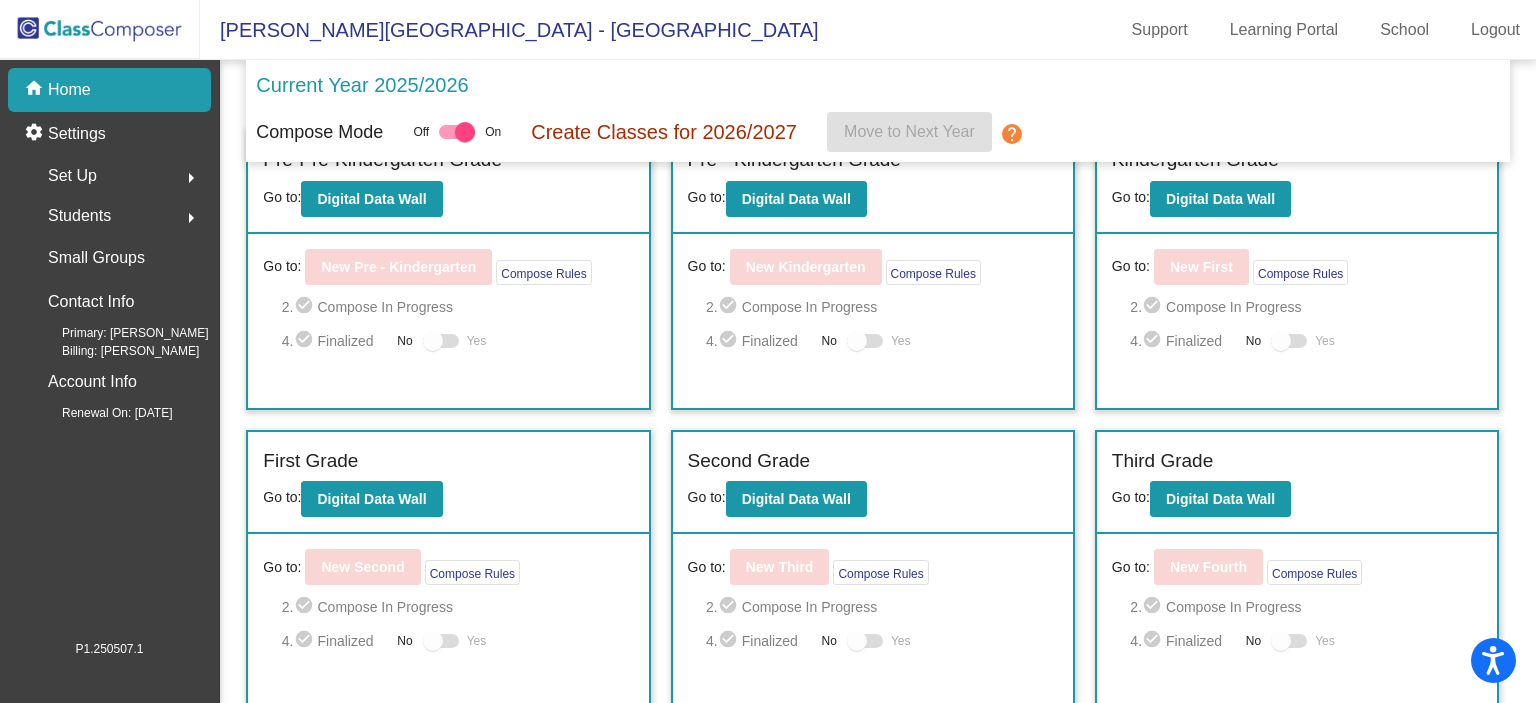 scroll, scrollTop: 60, scrollLeft: 0, axis: vertical 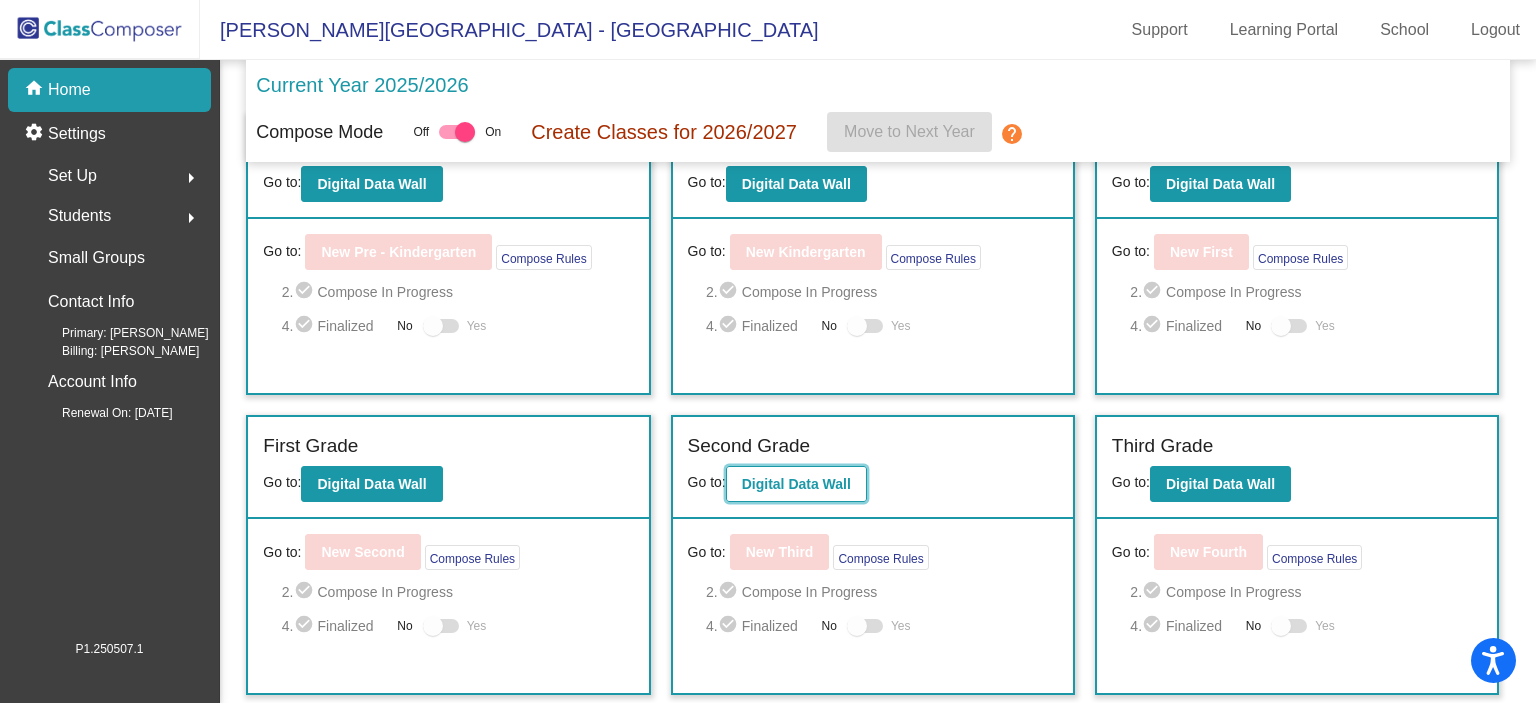 click on "Digital Data Wall" 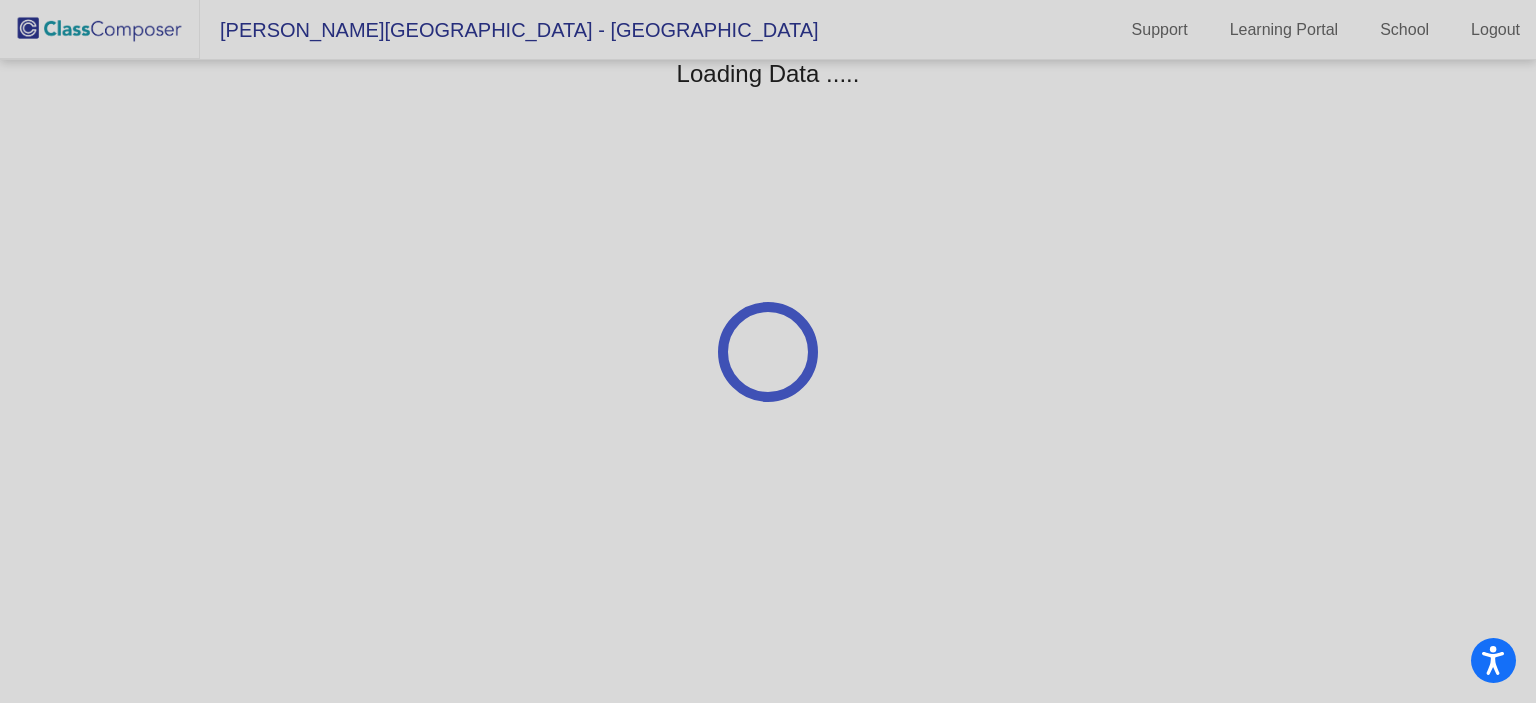 scroll, scrollTop: 0, scrollLeft: 0, axis: both 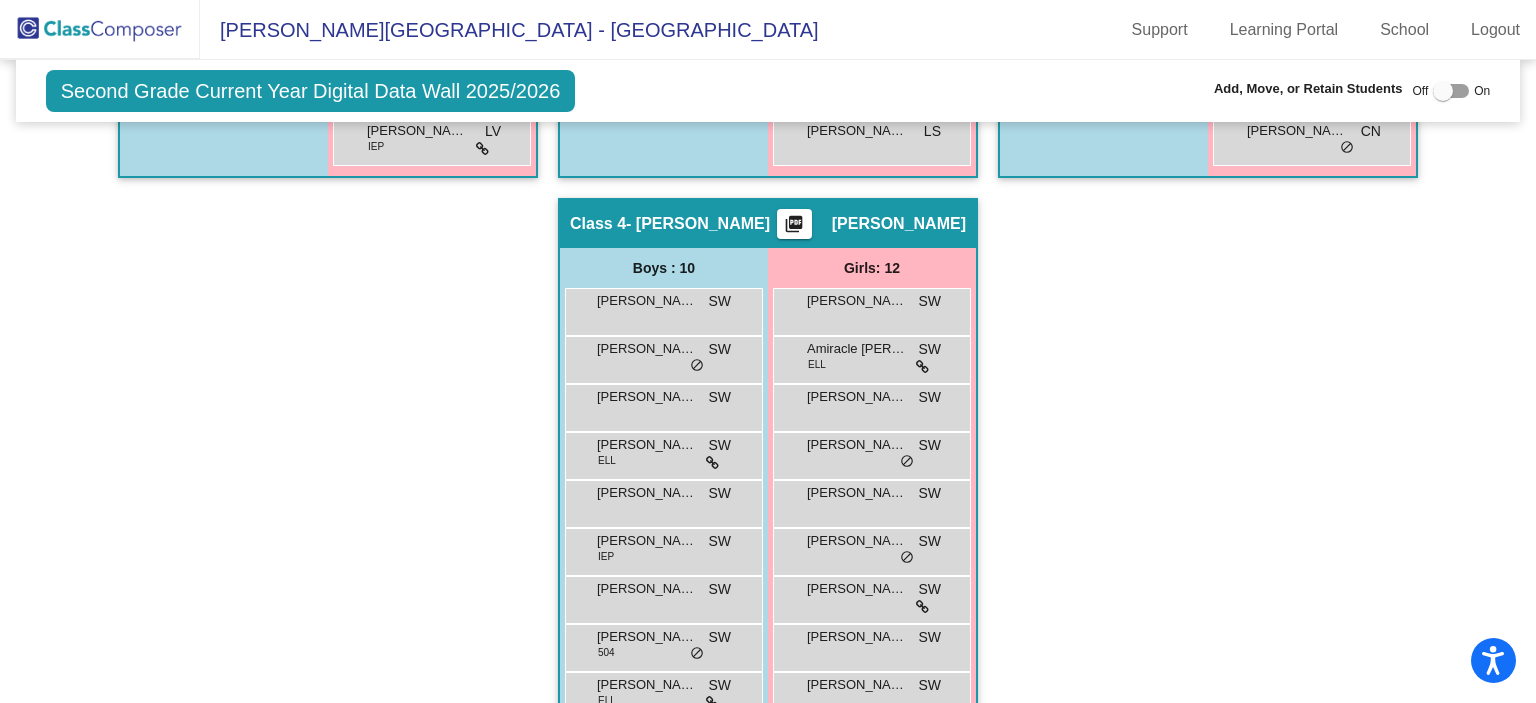 click on "Hallway   - Hallway Class  picture_as_pdf  Add Student  First Name Last Name Student Id  (Recommended)   Boy   Girl   Non Binary Add Close  Boys : 4  Brantley Cox lock do_not_disturb_alt HS - Levi Schechinger IEP ALT lock do_not_disturb_alt HS-Oliver Nelson lock do_not_disturb_alt Malaki Williams lock do_not_disturb_alt Girls: 4 Charlie-Jane Richareds lock do_not_disturb_alt Gracie Coffey lock do_not_disturb_alt Murphy Schaben lock do_not_disturb_alt Sailor Stewart lock do_not_disturb_alt Class 1   - Vorm  picture_as_pdf Lindsey Vorm  Add Student  First Name Last Name Student Id  (Recommended)   Boy   Girl   Non Binary Add Close  Boys : 10  Barrett Hazzard LV lock do_not_disturb_alt Christian Eichenberger LV lock do_not_disturb_alt Easton Kenkel IEP LV lock do_not_disturb_alt Hunter Petersen LV lock do_not_disturb_alt Ivan Castro Gonzalez ELL LV lock do_not_disturb_alt Jaxson Babka LV lock do_not_disturb_alt Liam Roeas LV lock do_not_disturb_alt Marshall Assman LV lock do_not_disturb_alt ELL LV lock LV" 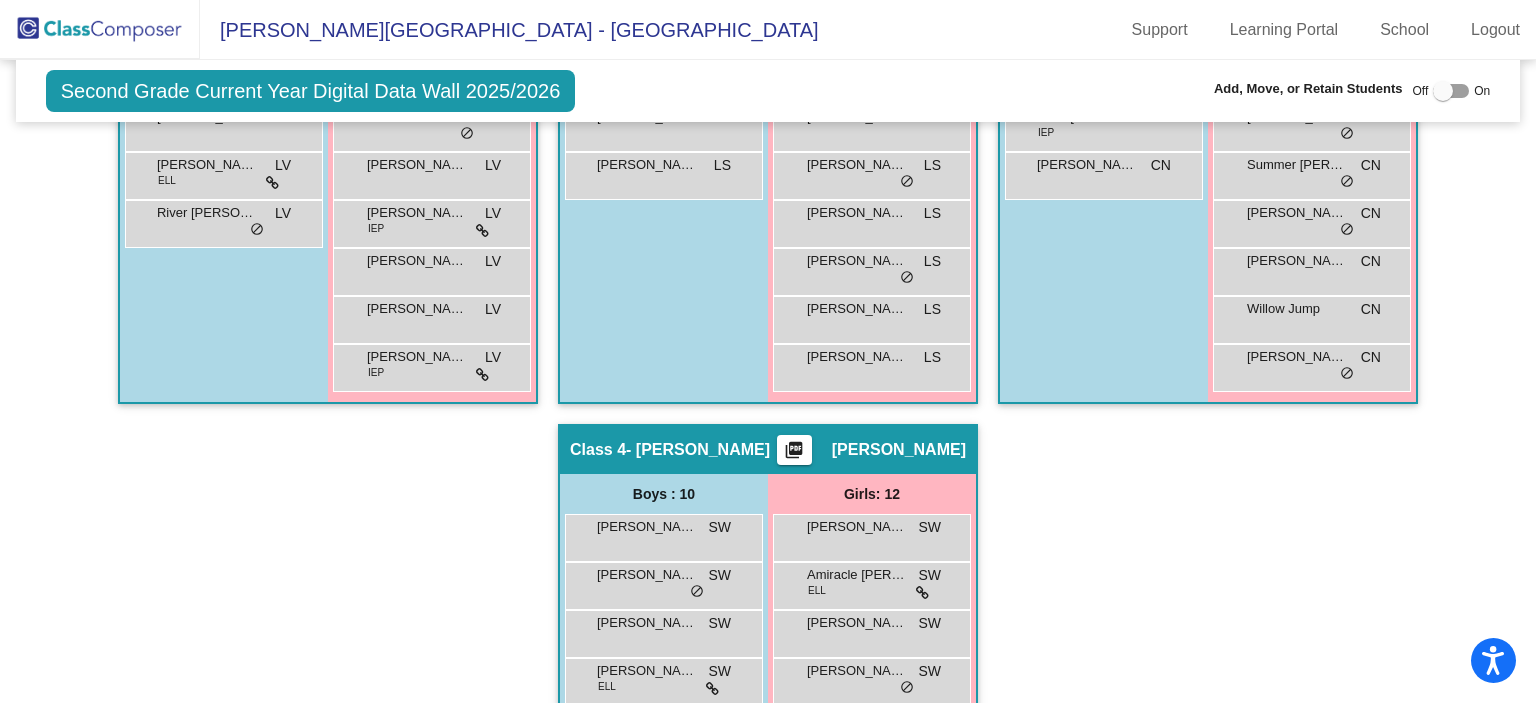 scroll, scrollTop: 871, scrollLeft: 0, axis: vertical 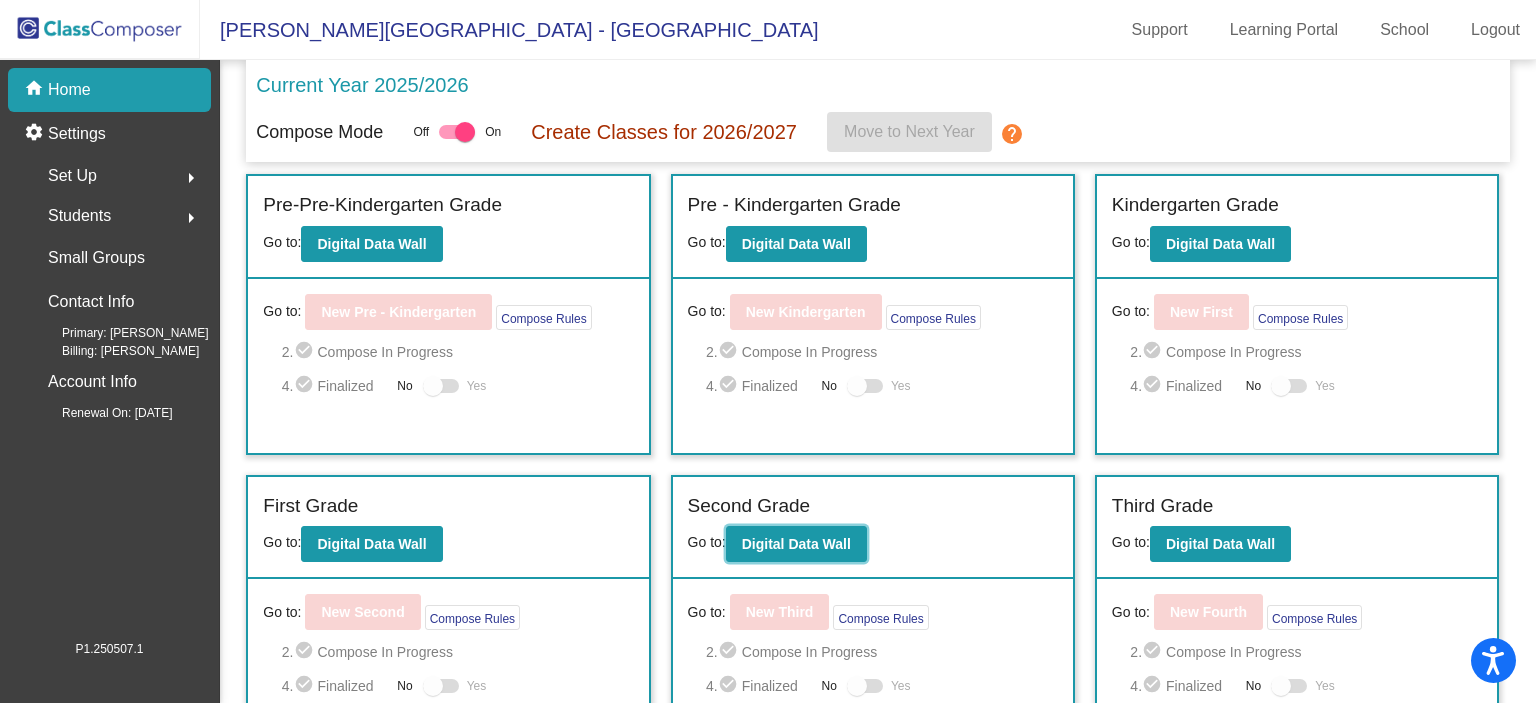 click on "Digital Data Wall" 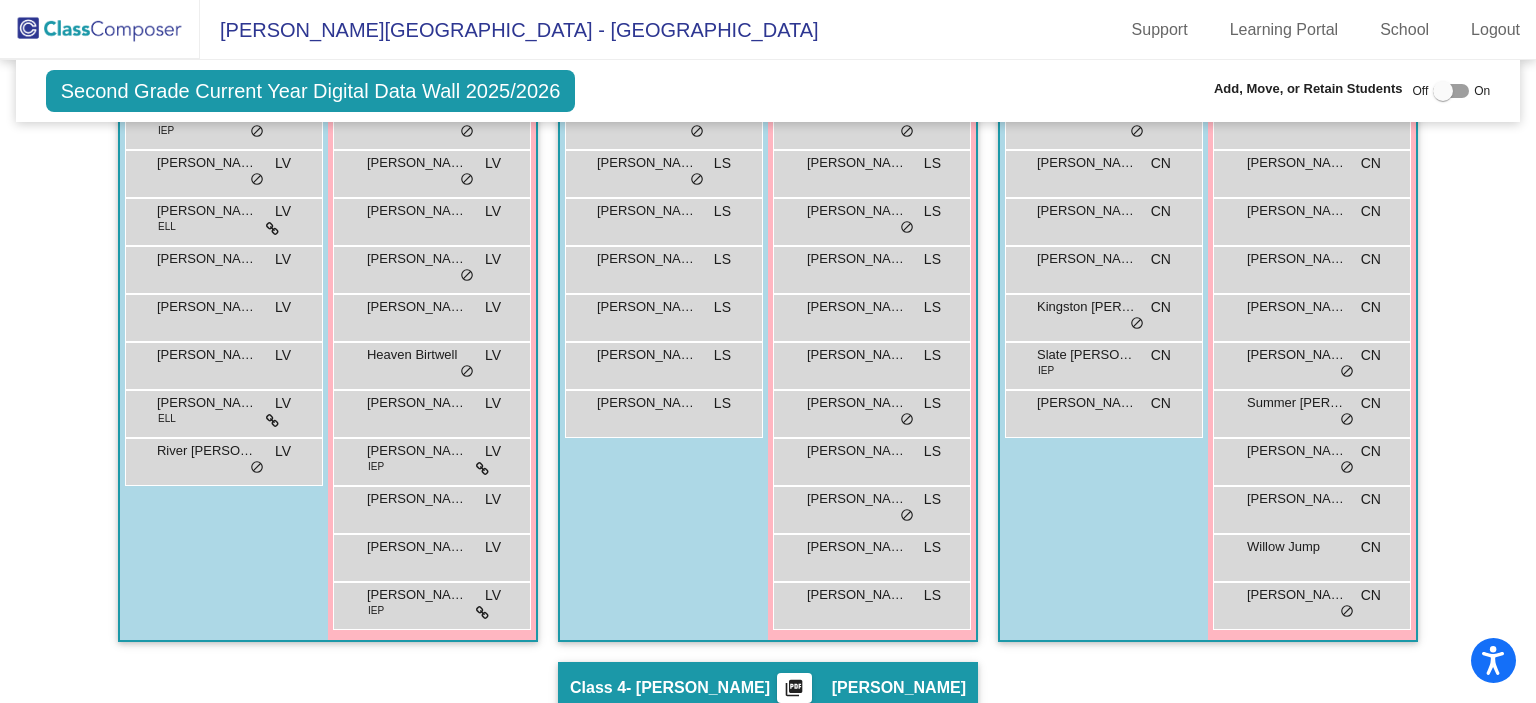 scroll, scrollTop: 0, scrollLeft: 0, axis: both 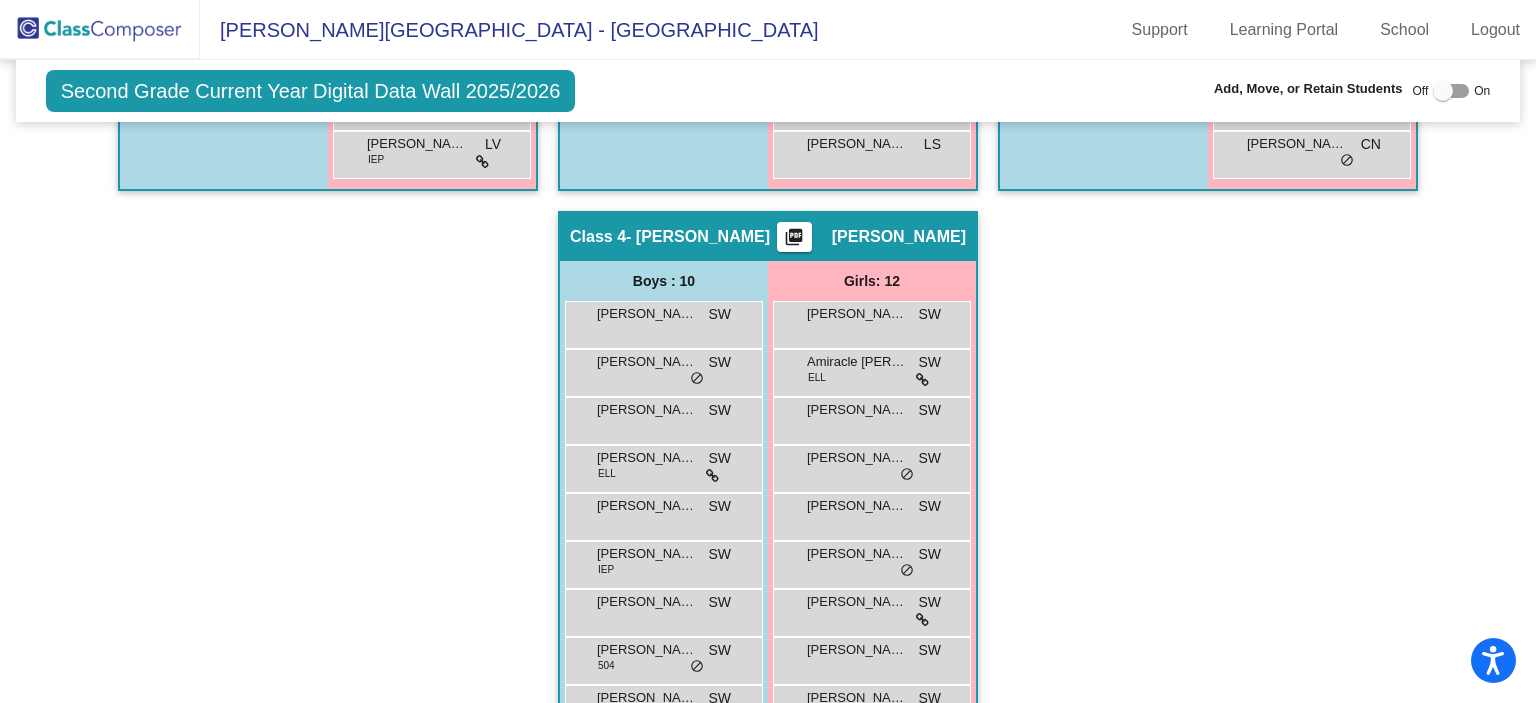 click at bounding box center (1443, 91) 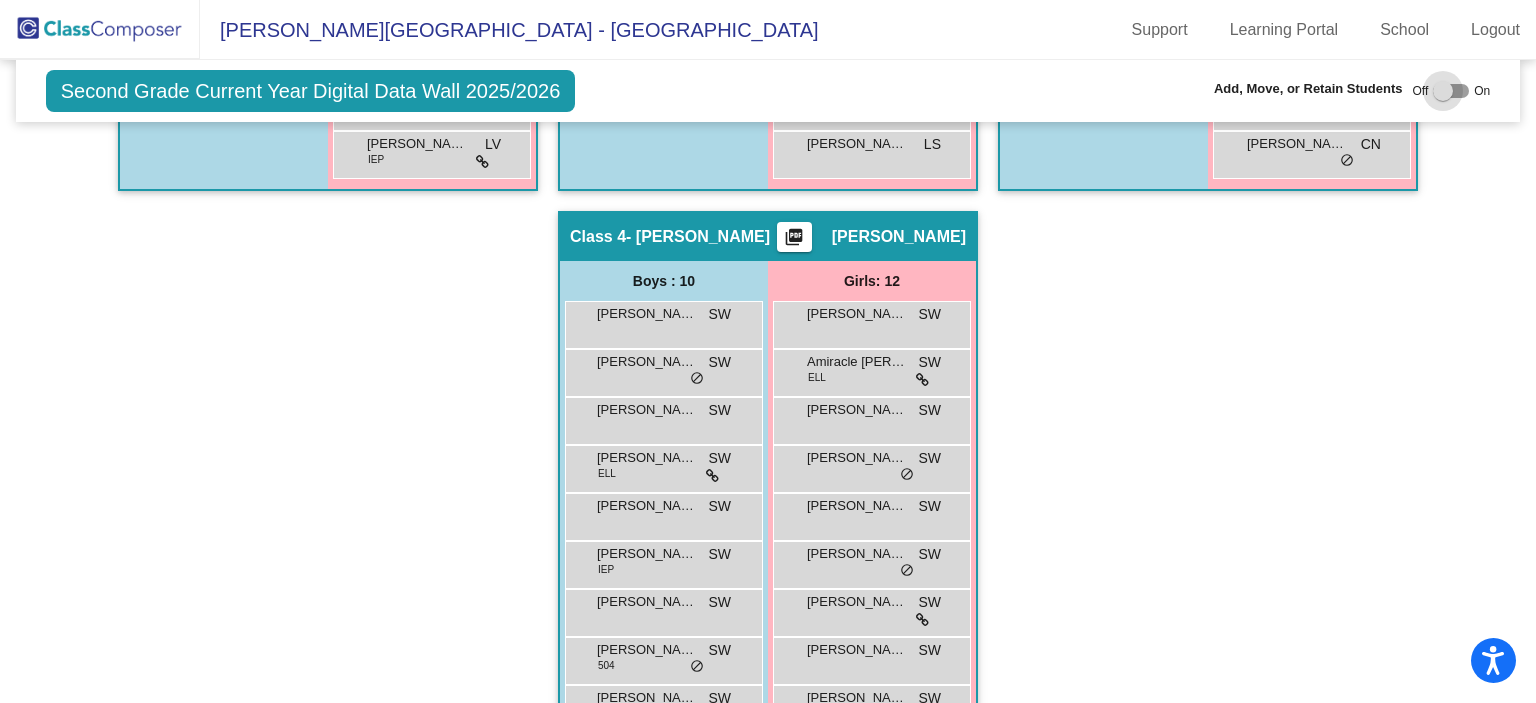 checkbox on "true" 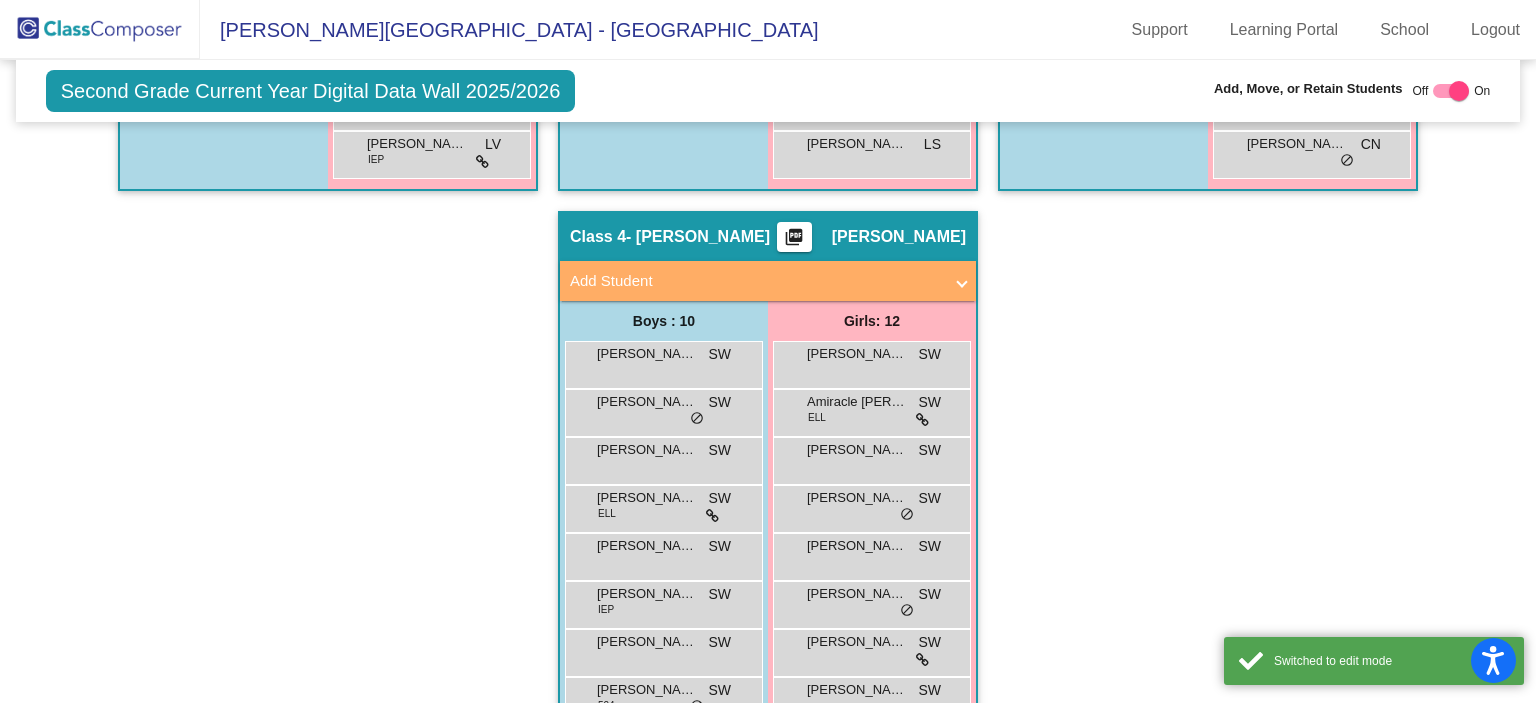 click on "Add Student" at bounding box center [756, 281] 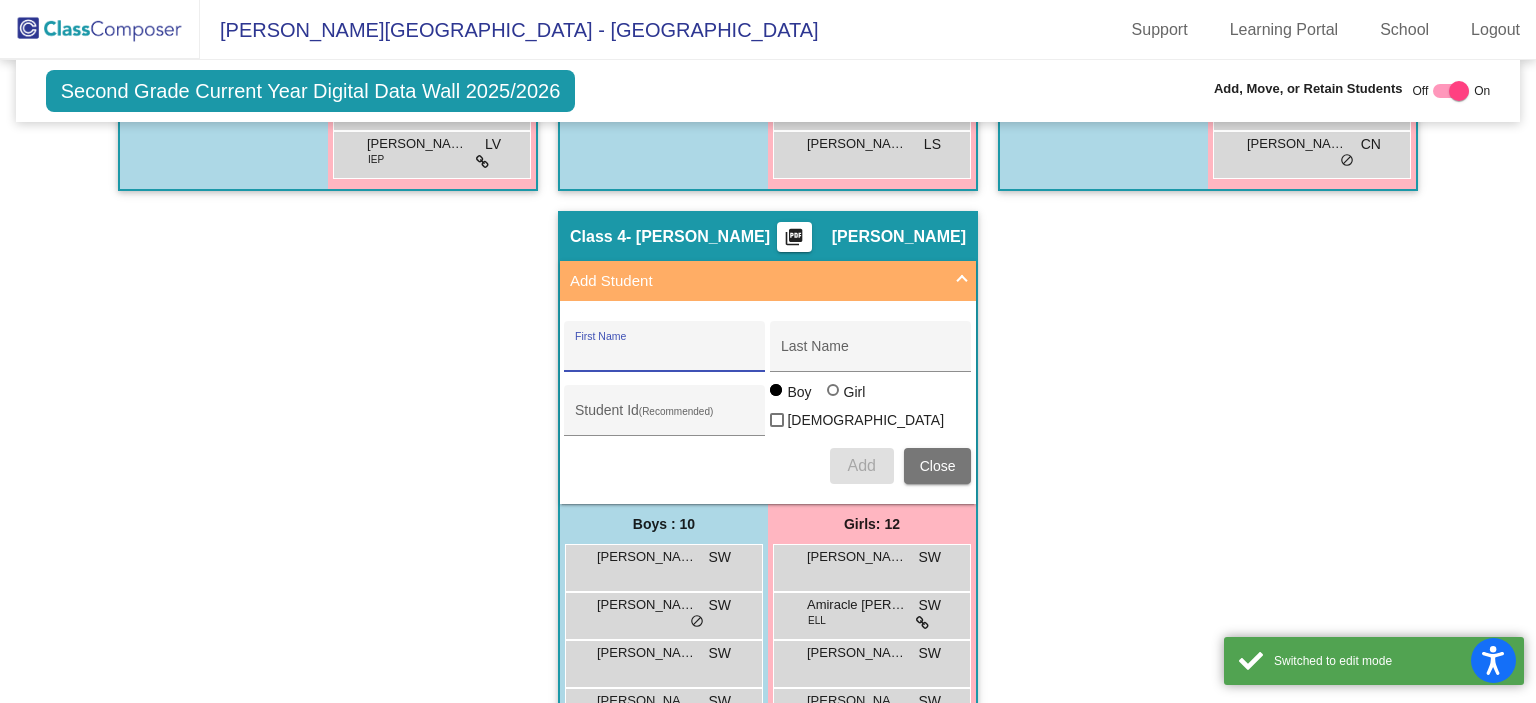 click on "First Name" at bounding box center (665, 354) 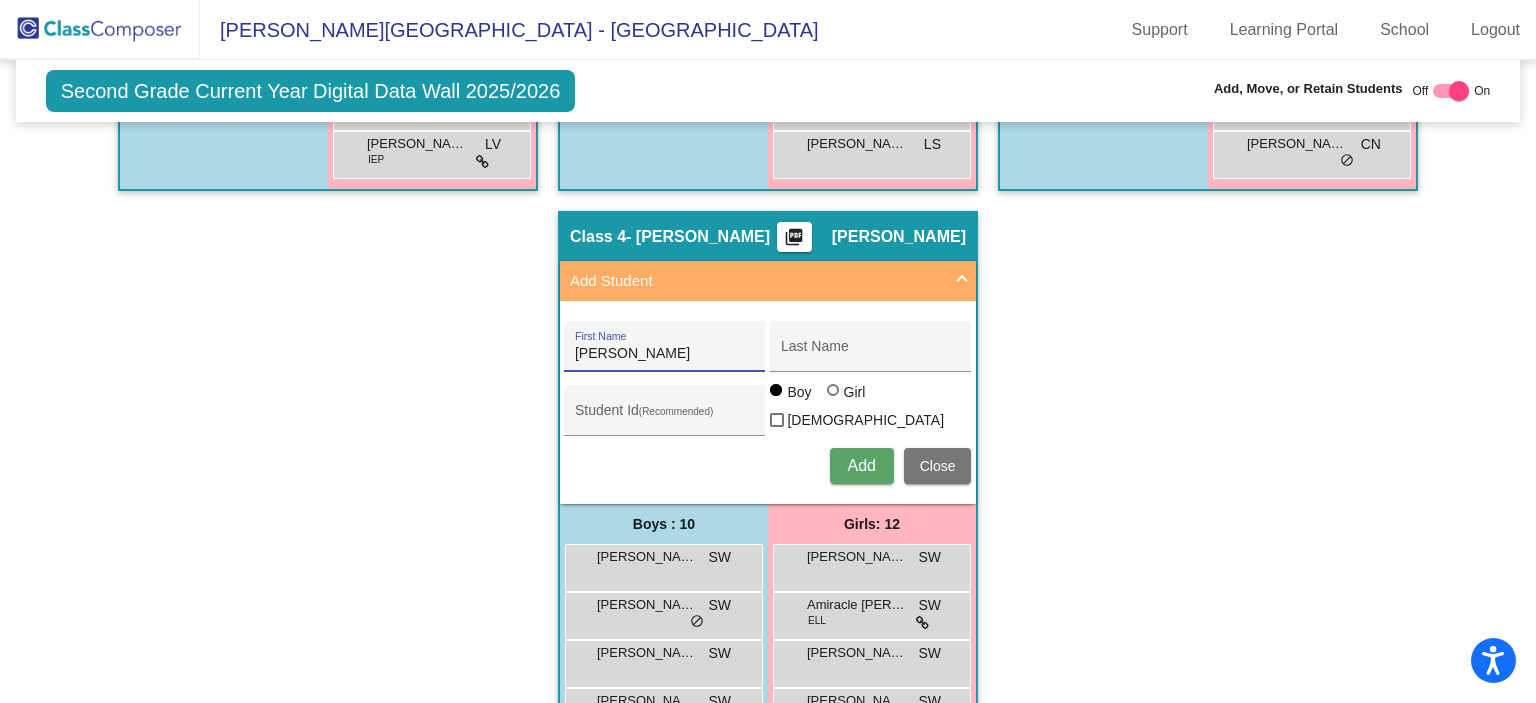 type on "Gianna Sugey" 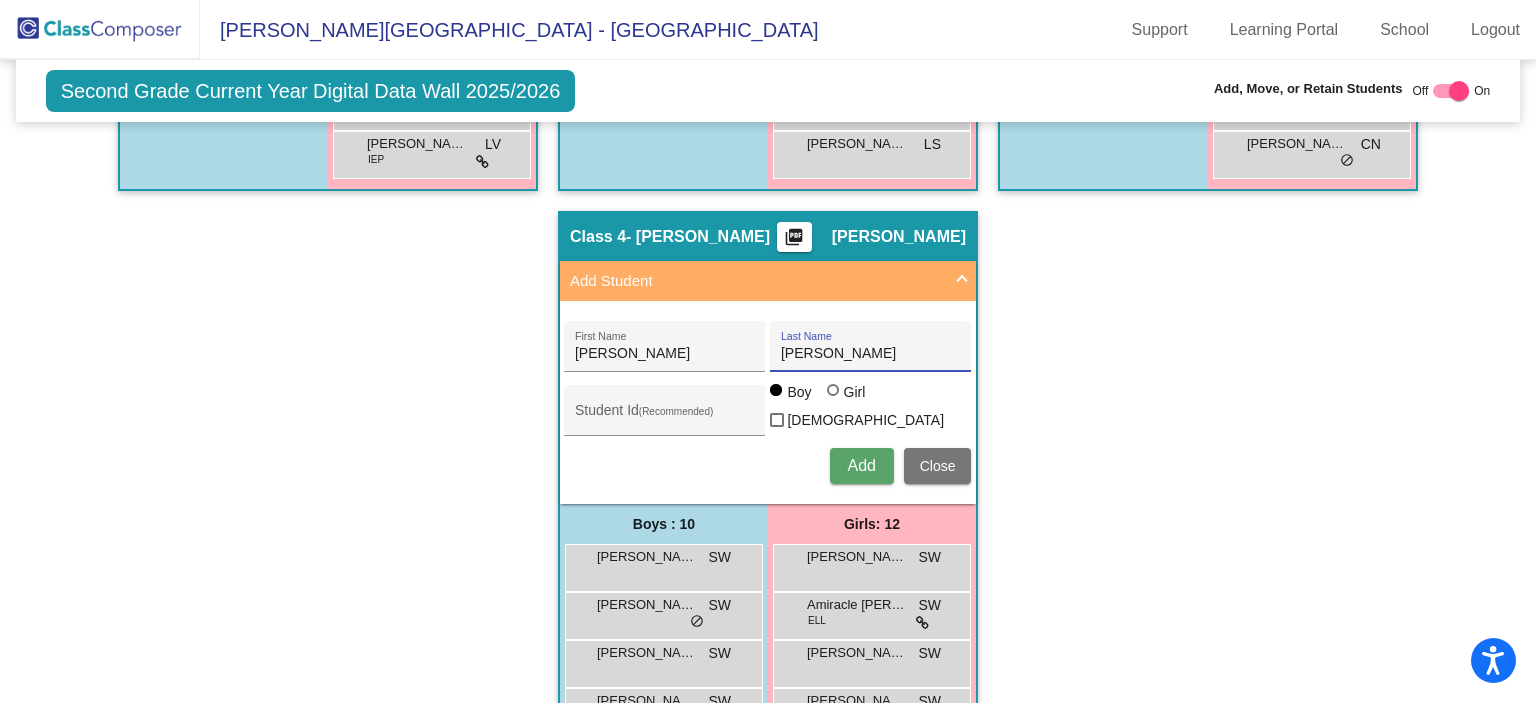 type on "Pablo Lopez" 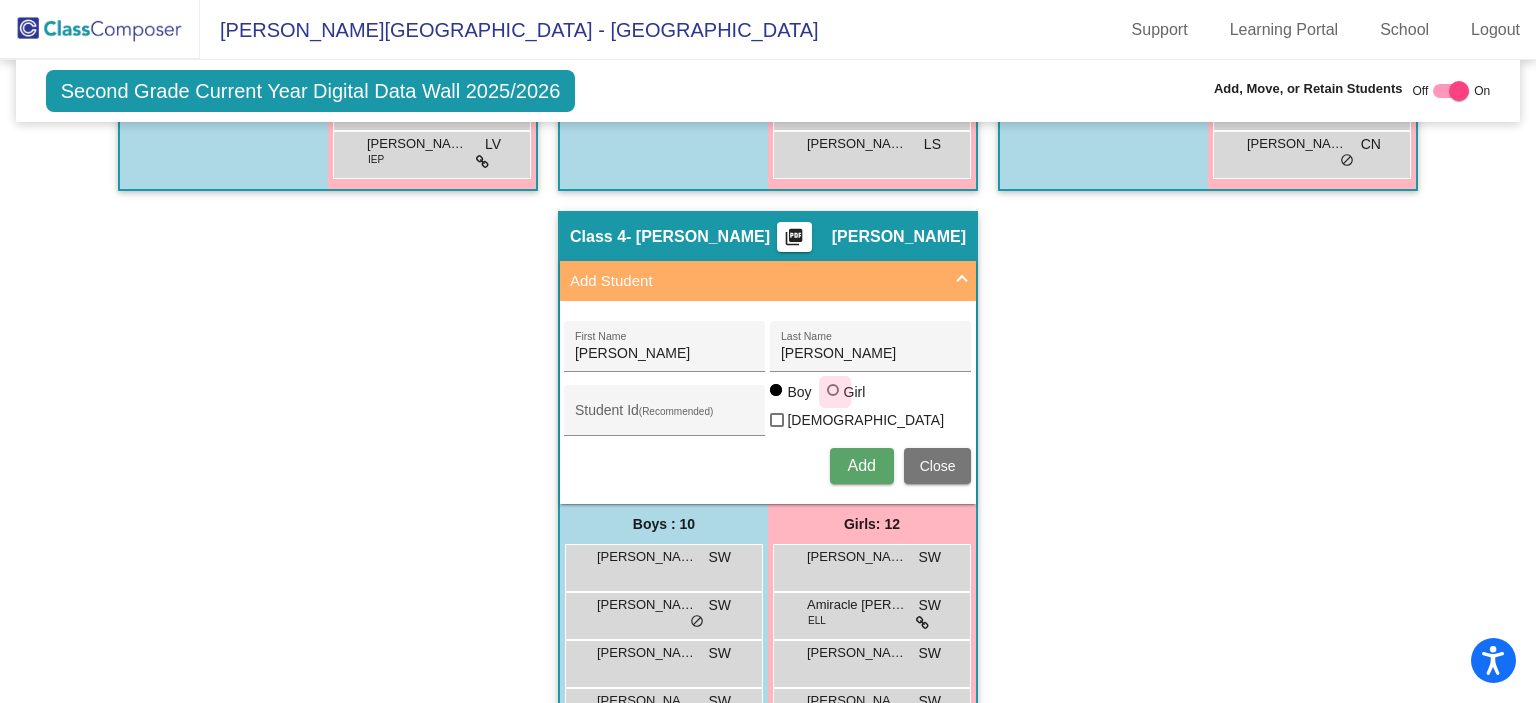 click at bounding box center (835, 392) 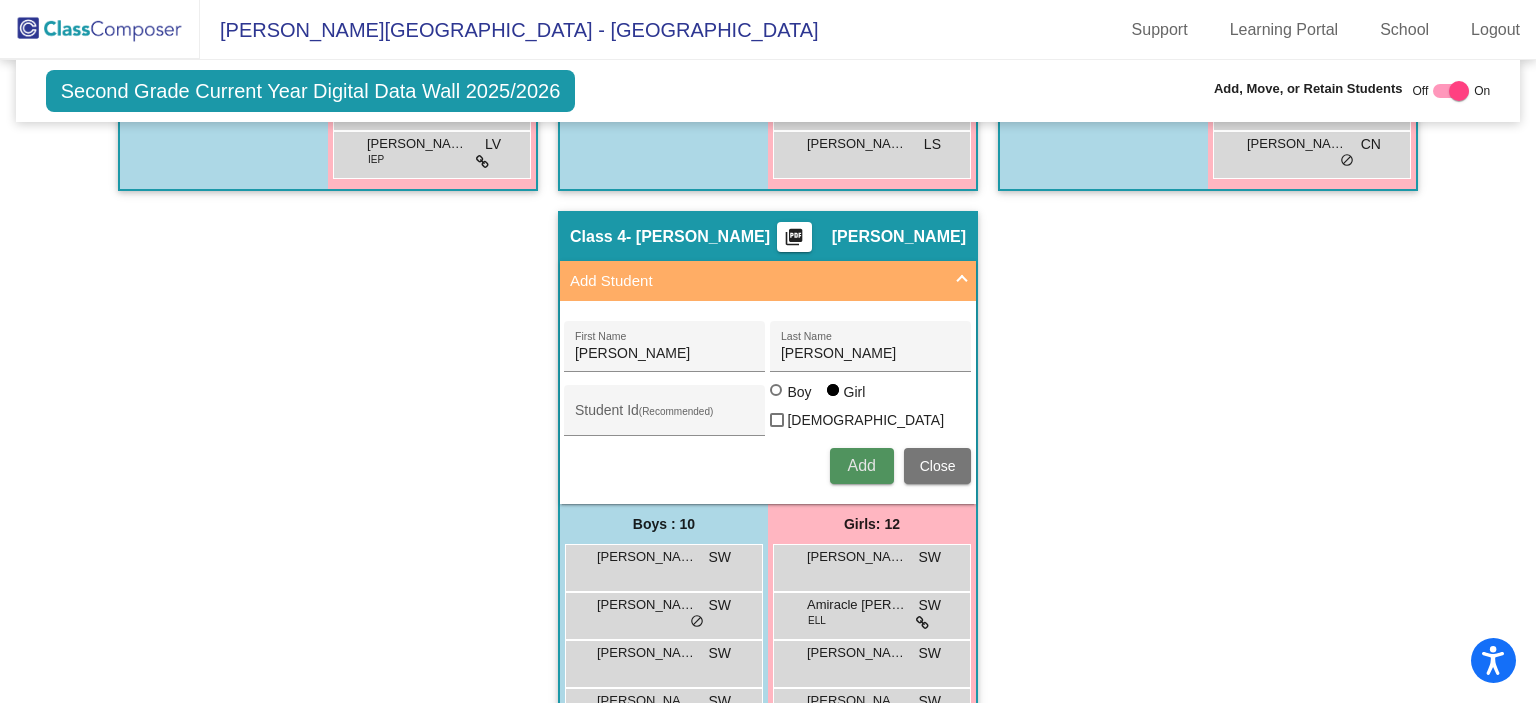 click on "Add" at bounding box center [861, 465] 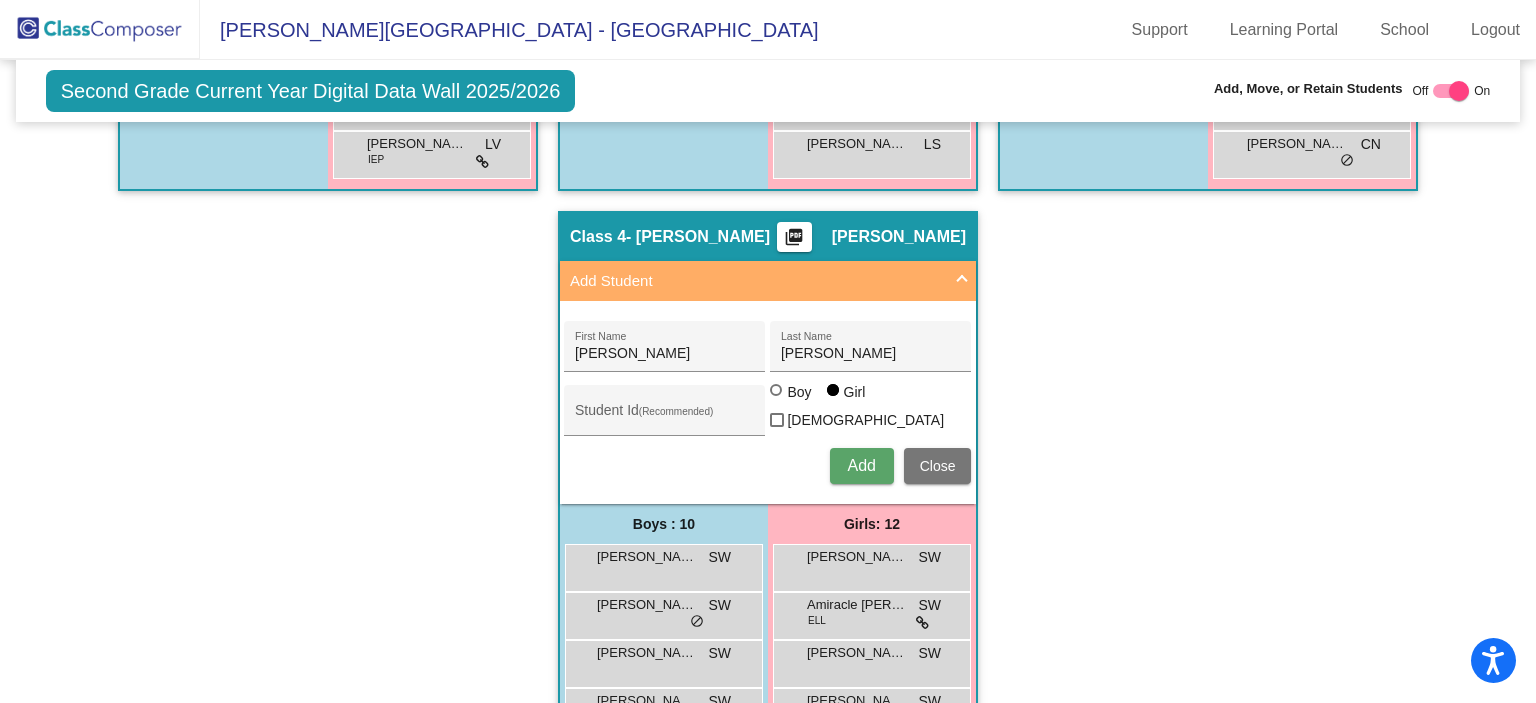 type 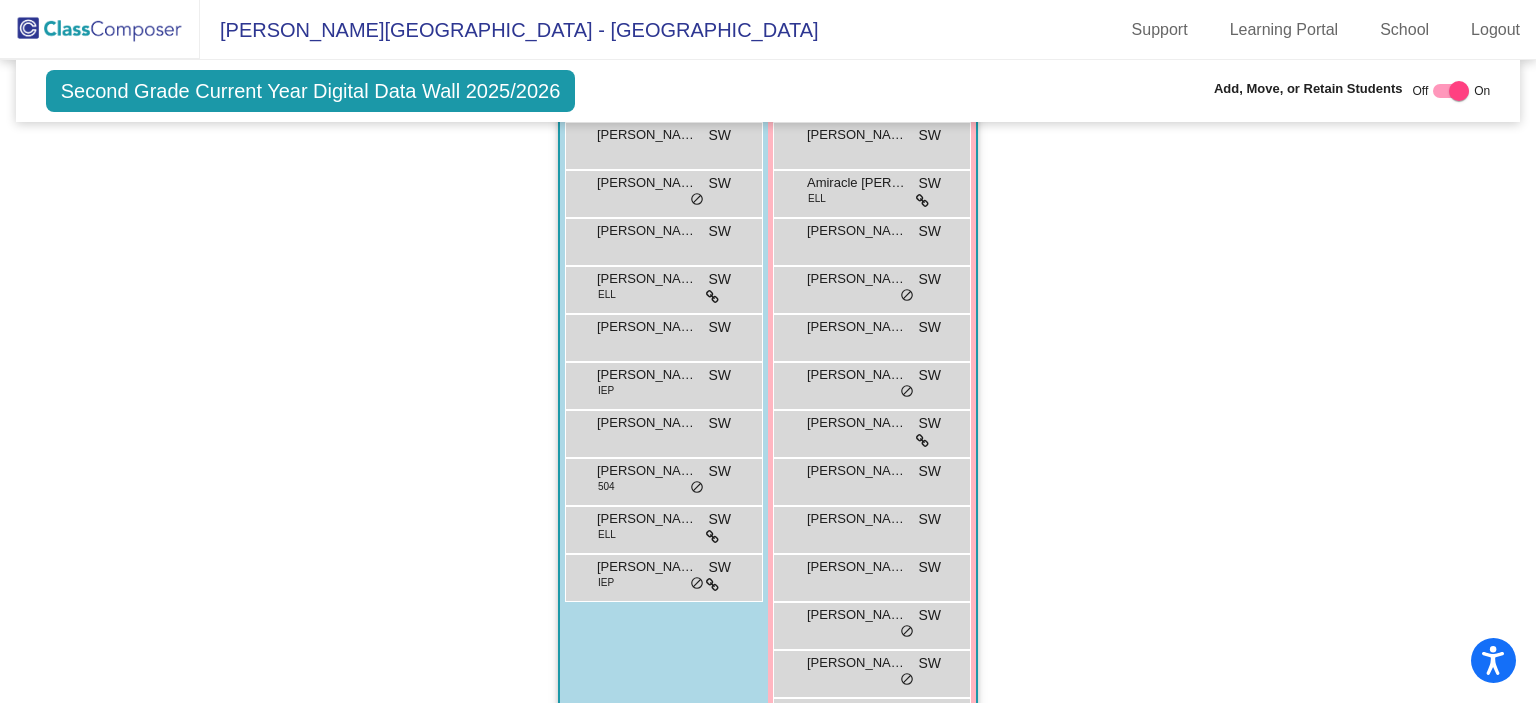 scroll, scrollTop: 1564, scrollLeft: 0, axis: vertical 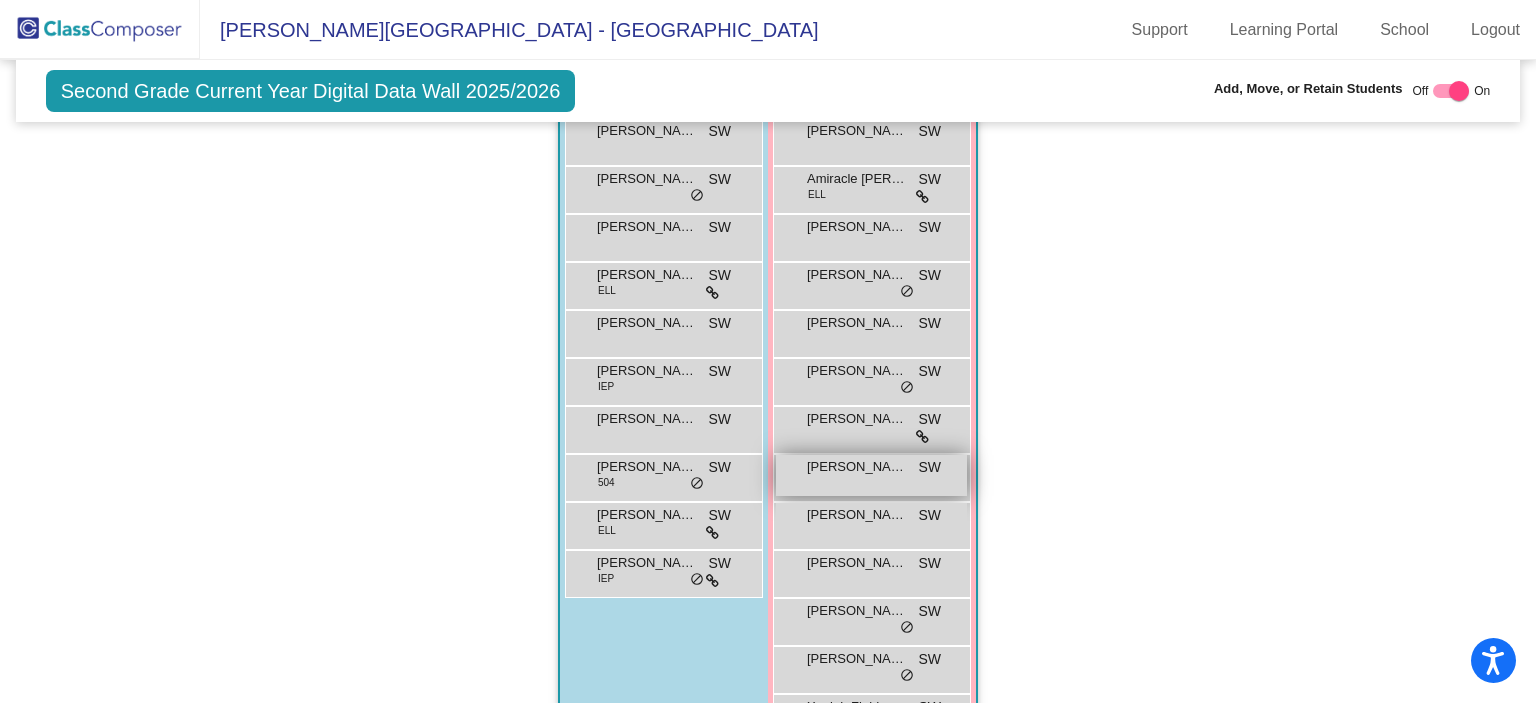 click on "Gianna Sugey Pablo Lopez" at bounding box center (857, 467) 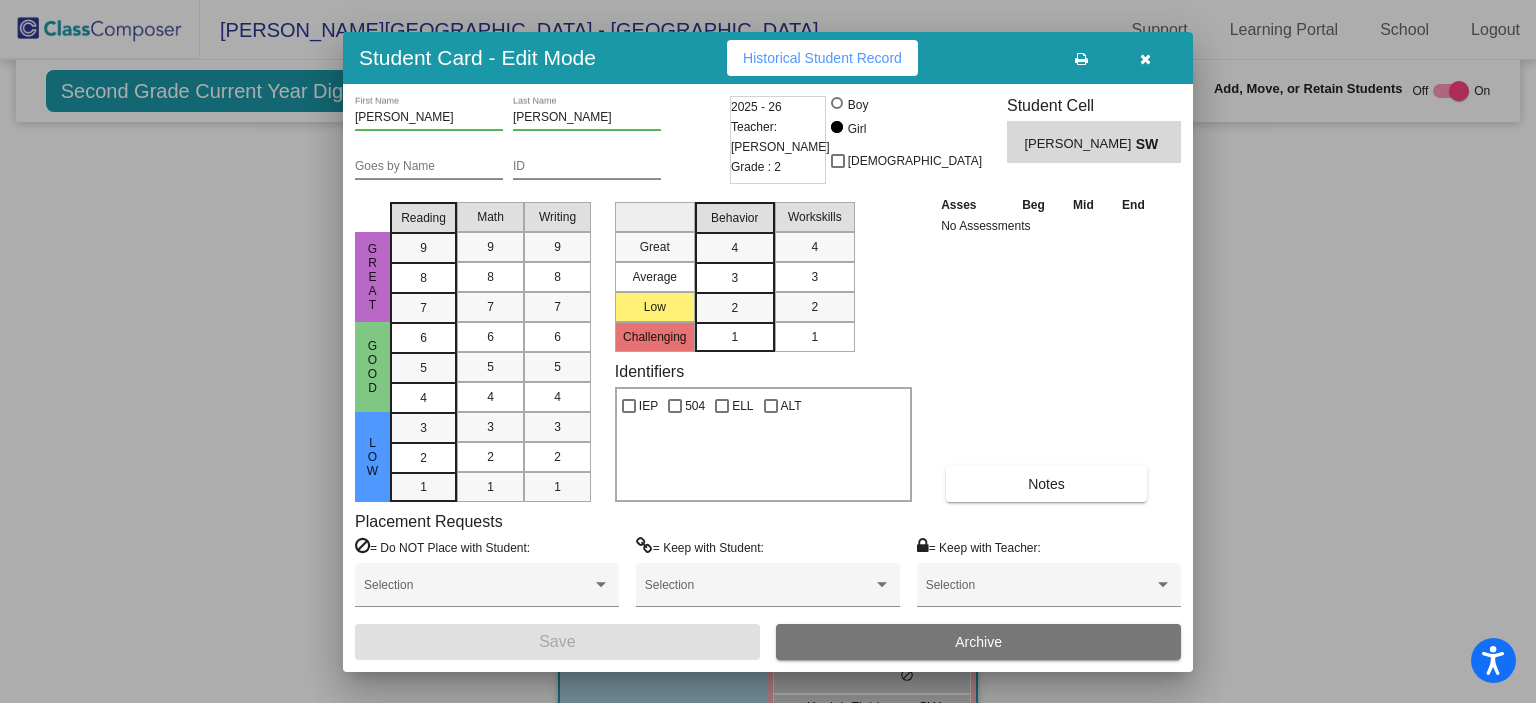 click on "ELL" at bounding box center (734, 403) 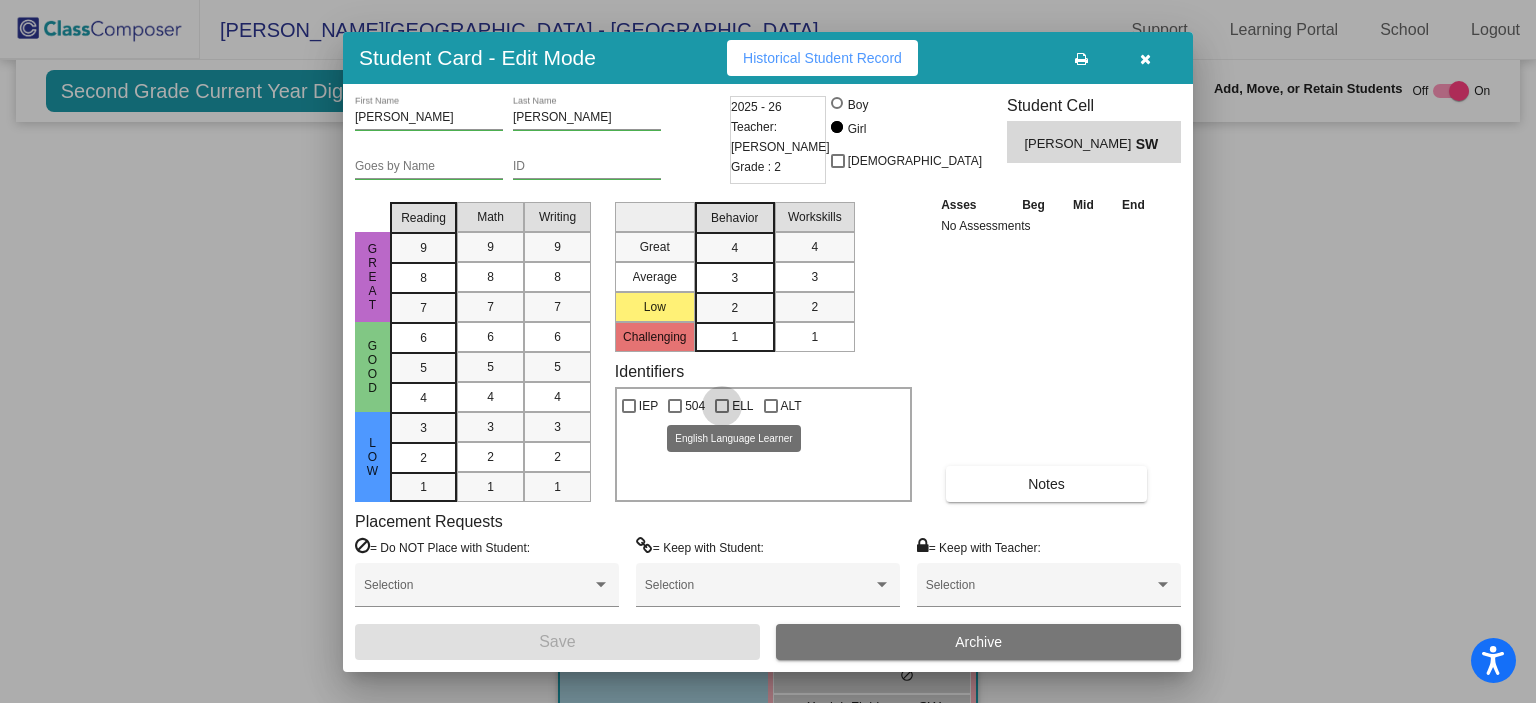 click at bounding box center (722, 406) 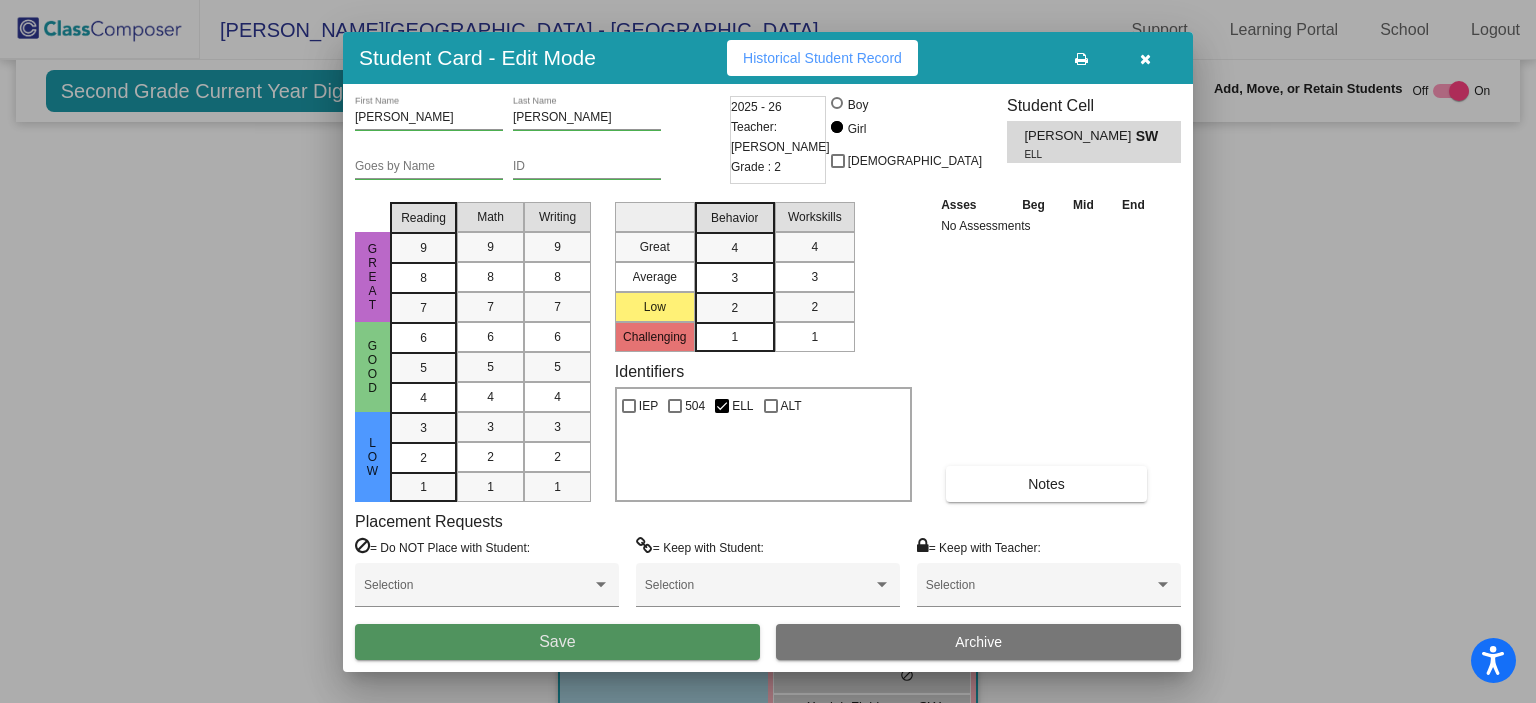 click on "Save" at bounding box center [557, 642] 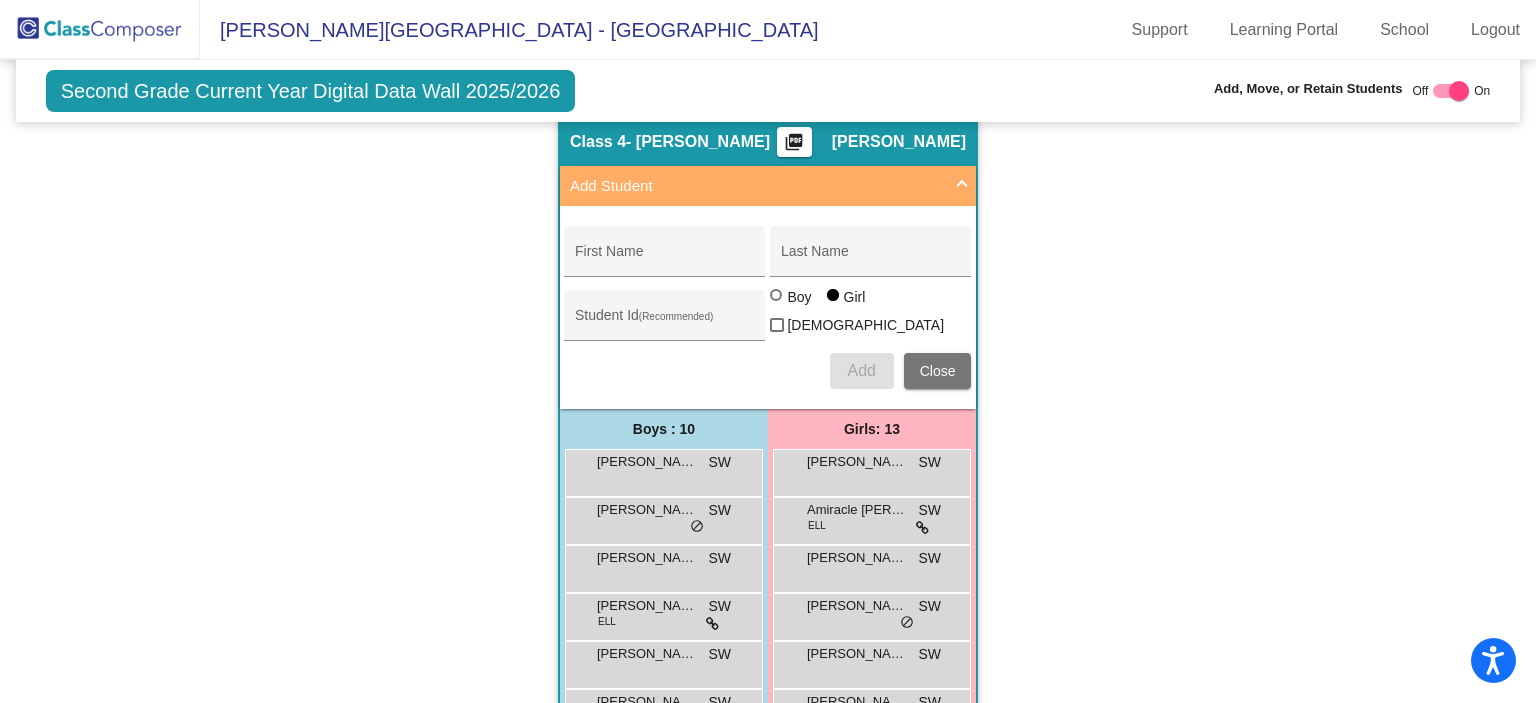 scroll, scrollTop: 1245, scrollLeft: 0, axis: vertical 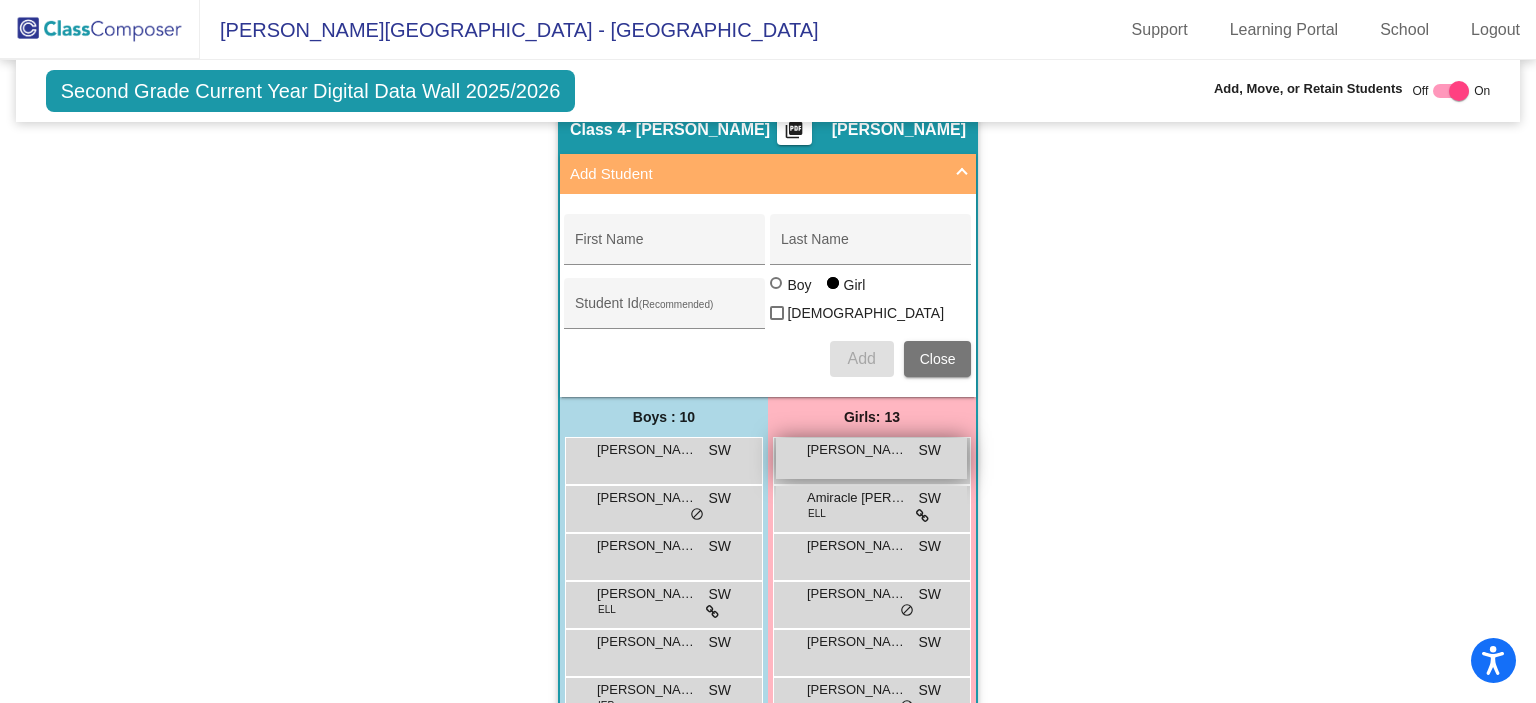 click on "Alexandria Alvizo" at bounding box center (857, 450) 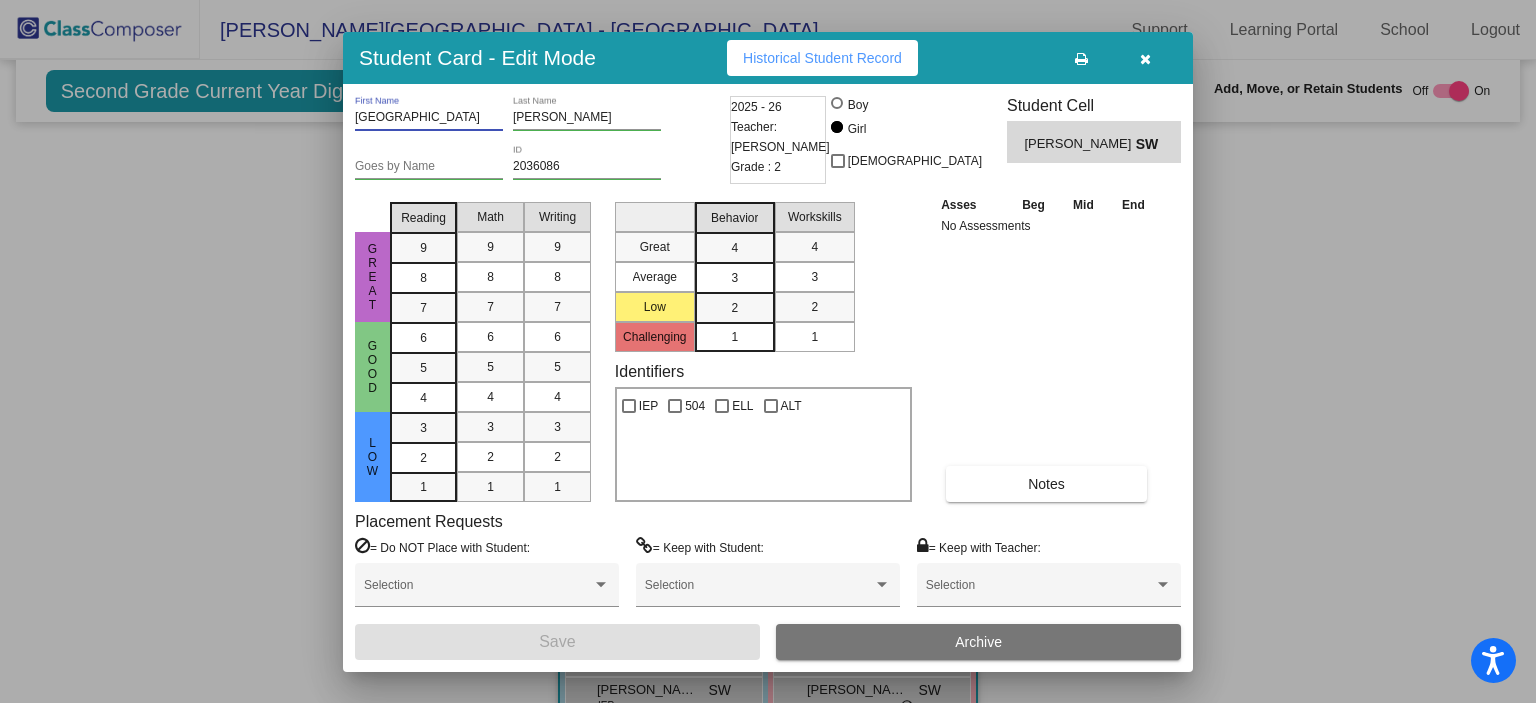 drag, startPoint x: 459, startPoint y: 111, endPoint x: 306, endPoint y: 94, distance: 153.94154 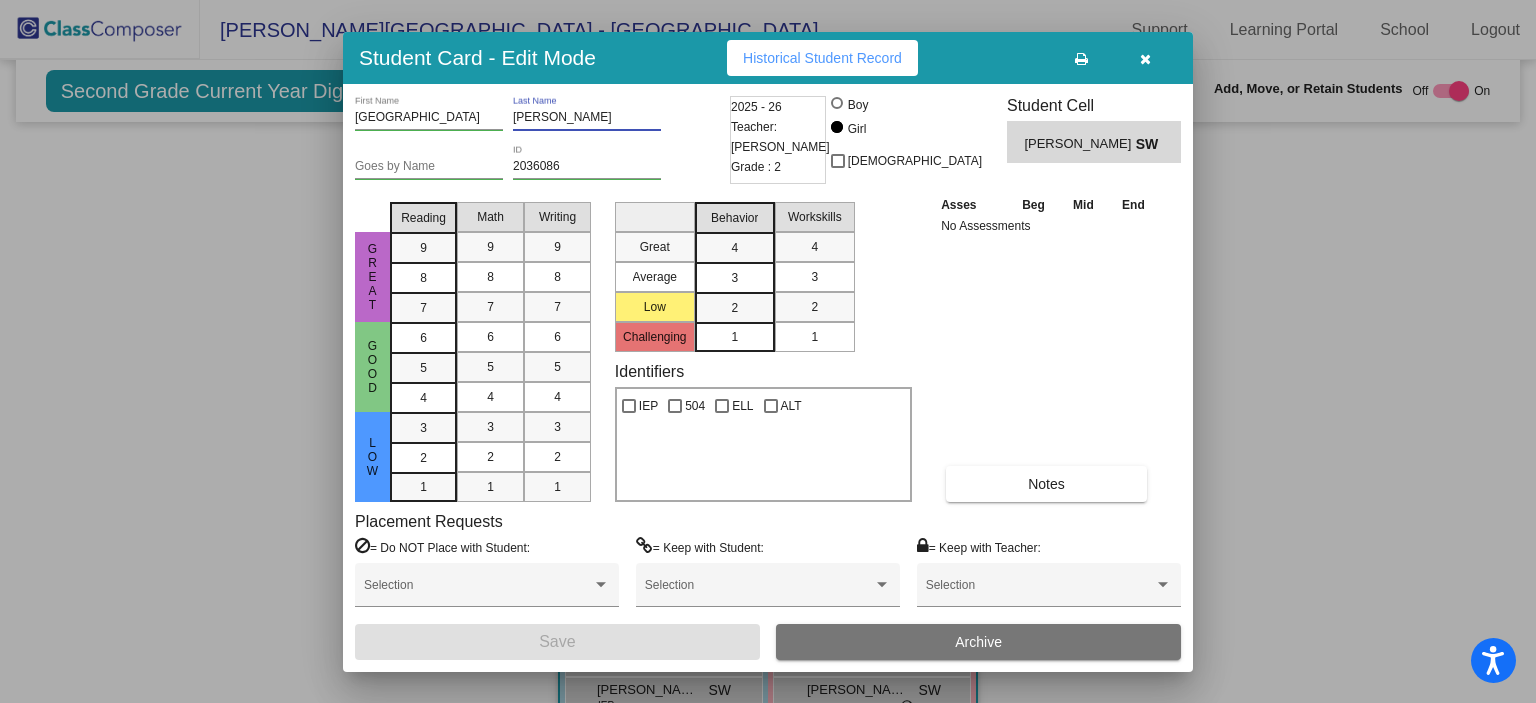 drag, startPoint x: 597, startPoint y: 118, endPoint x: 491, endPoint y: 118, distance: 106 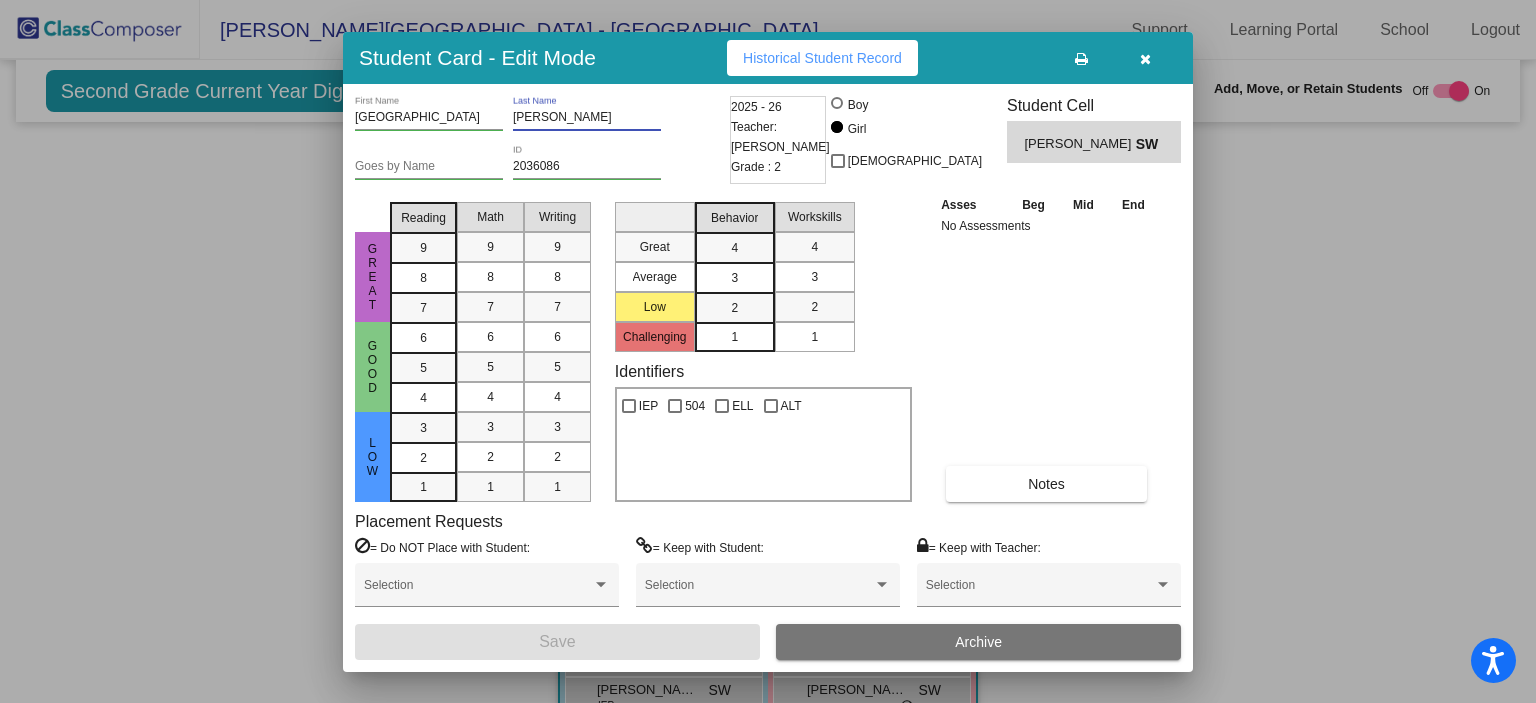 click at bounding box center [1145, 59] 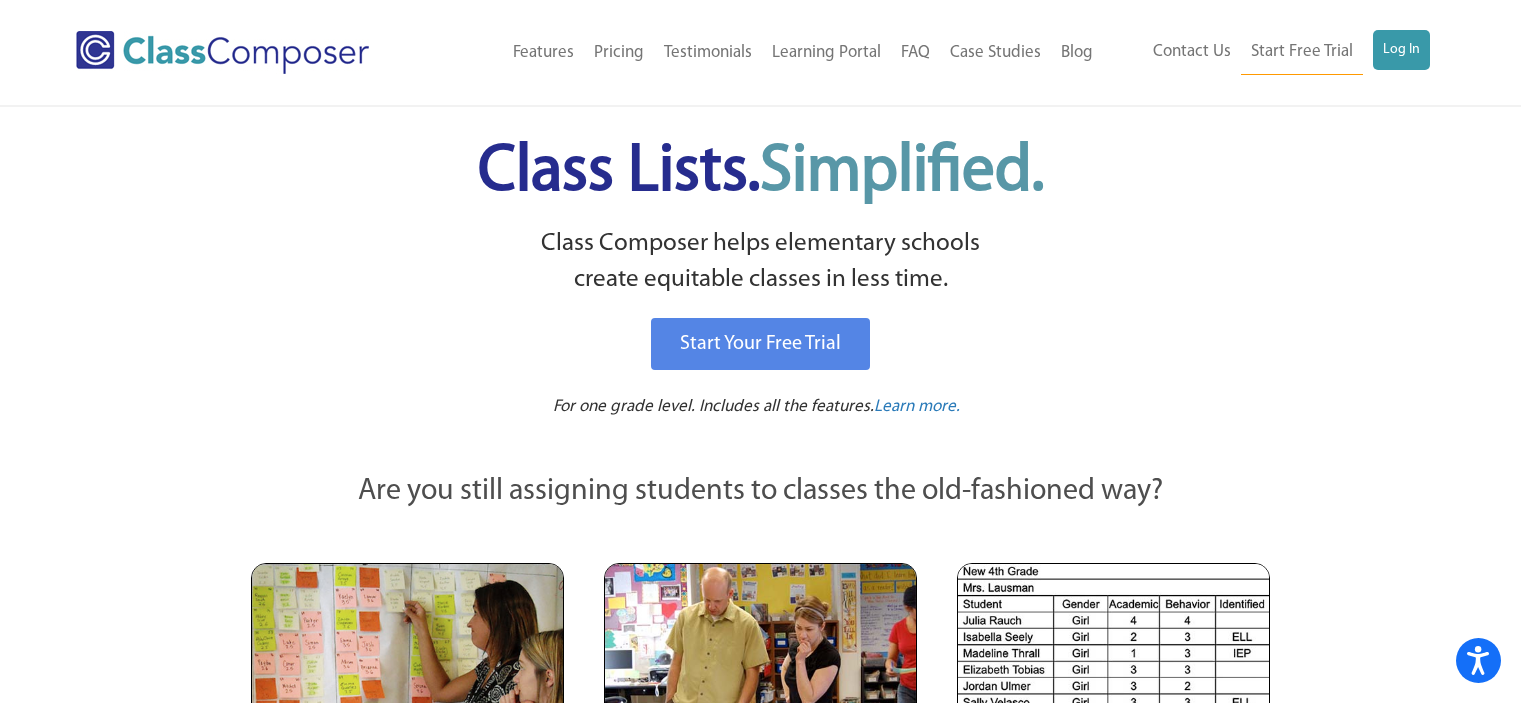 scroll, scrollTop: 0, scrollLeft: 0, axis: both 